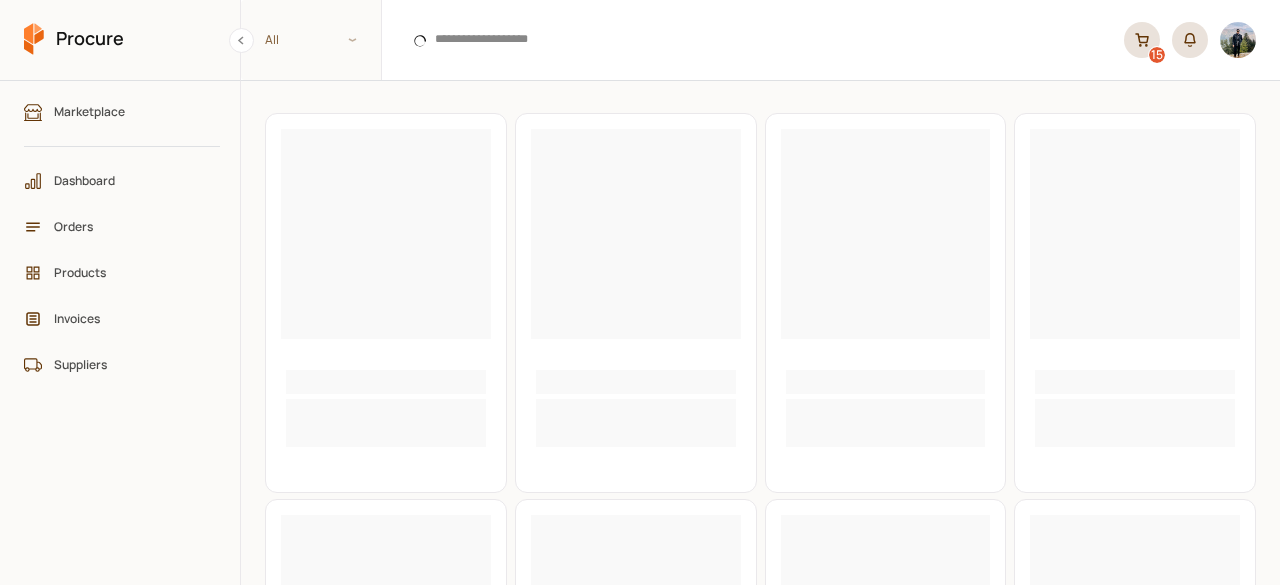 scroll, scrollTop: 0, scrollLeft: 0, axis: both 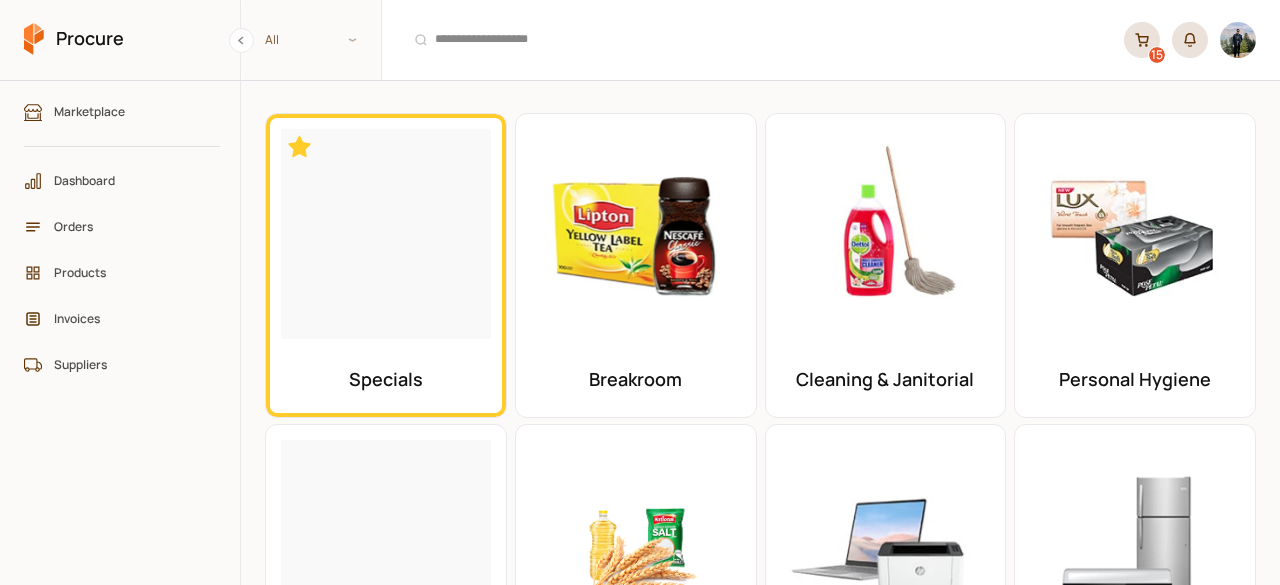 click on "15" at bounding box center (1142, 40) 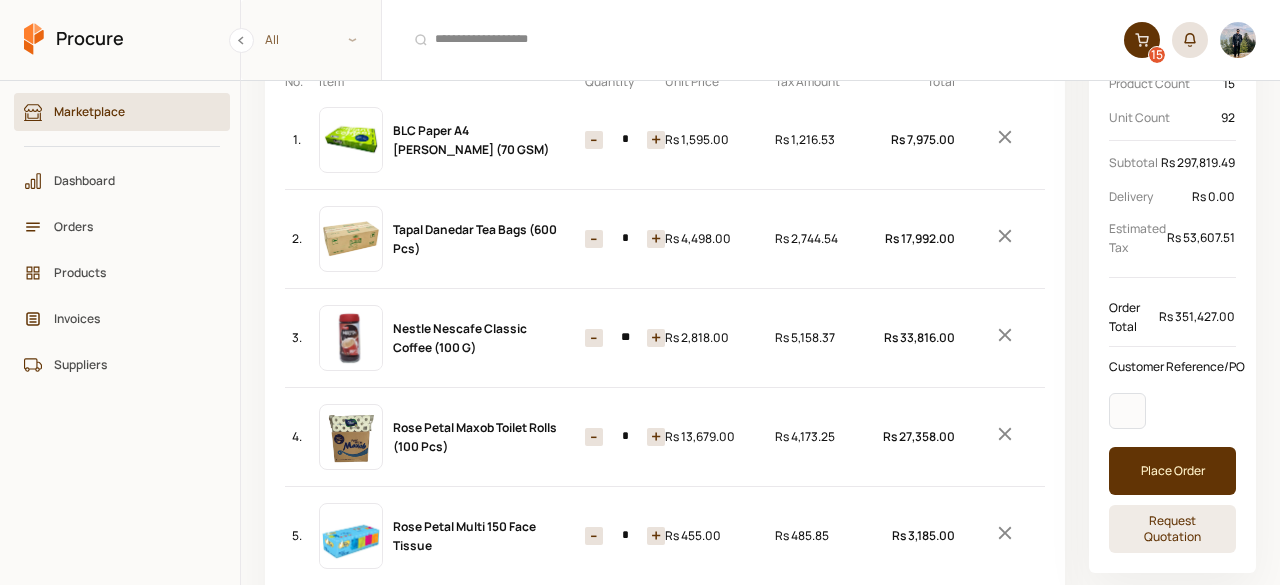 scroll, scrollTop: 186, scrollLeft: 0, axis: vertical 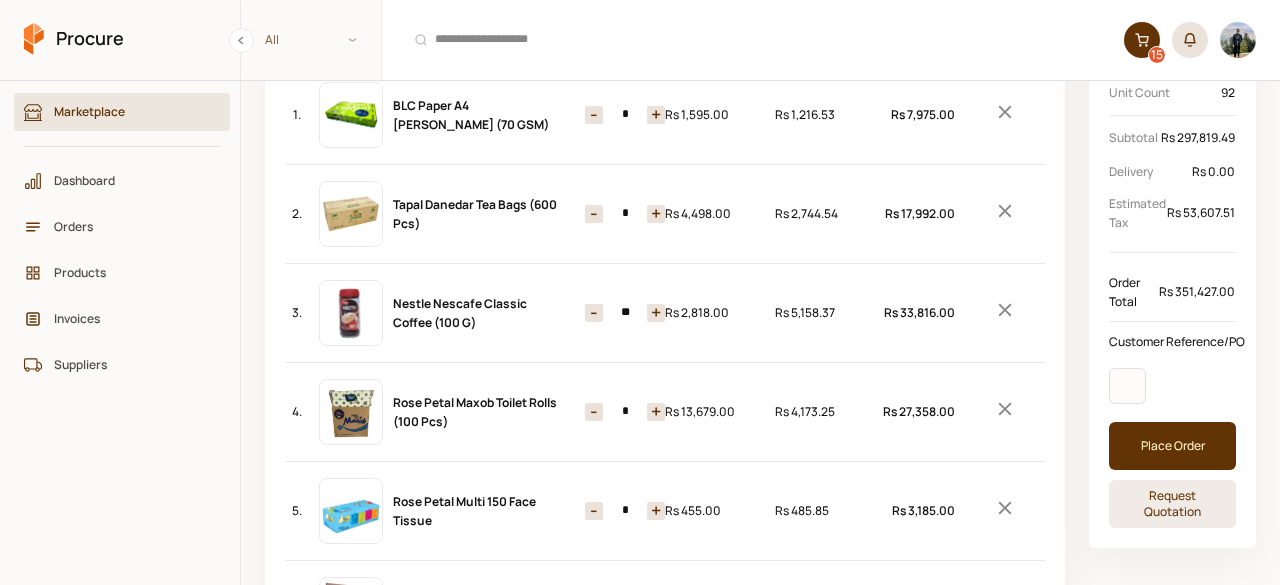 click on "-" at bounding box center (594, 313) 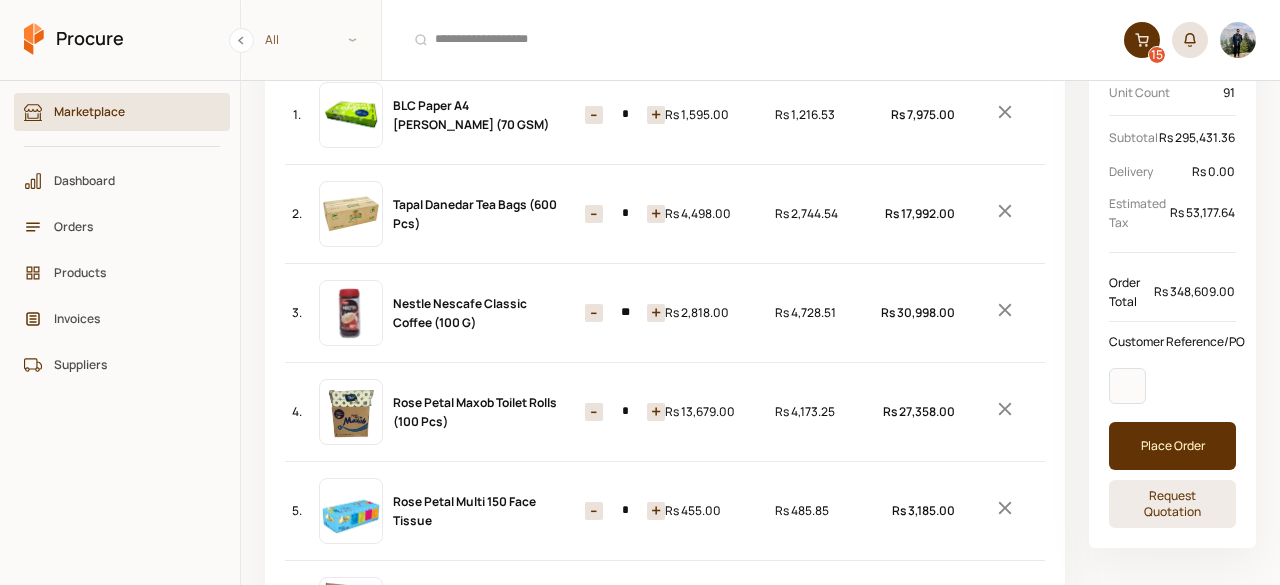 click on "-" at bounding box center [594, 313] 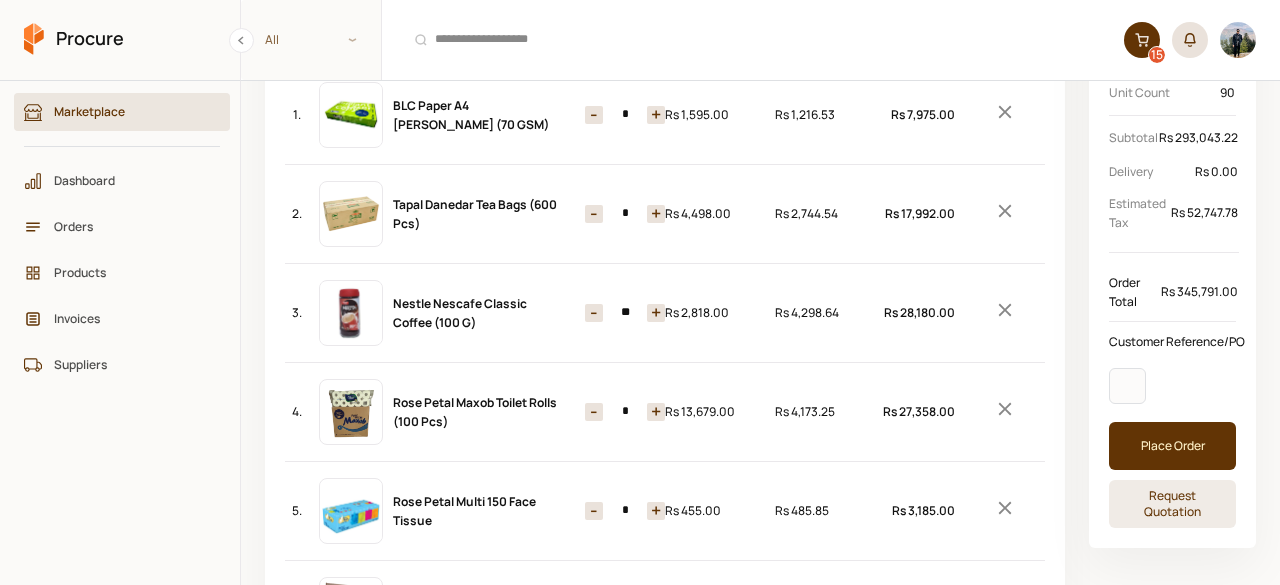 click on "-" at bounding box center (594, 313) 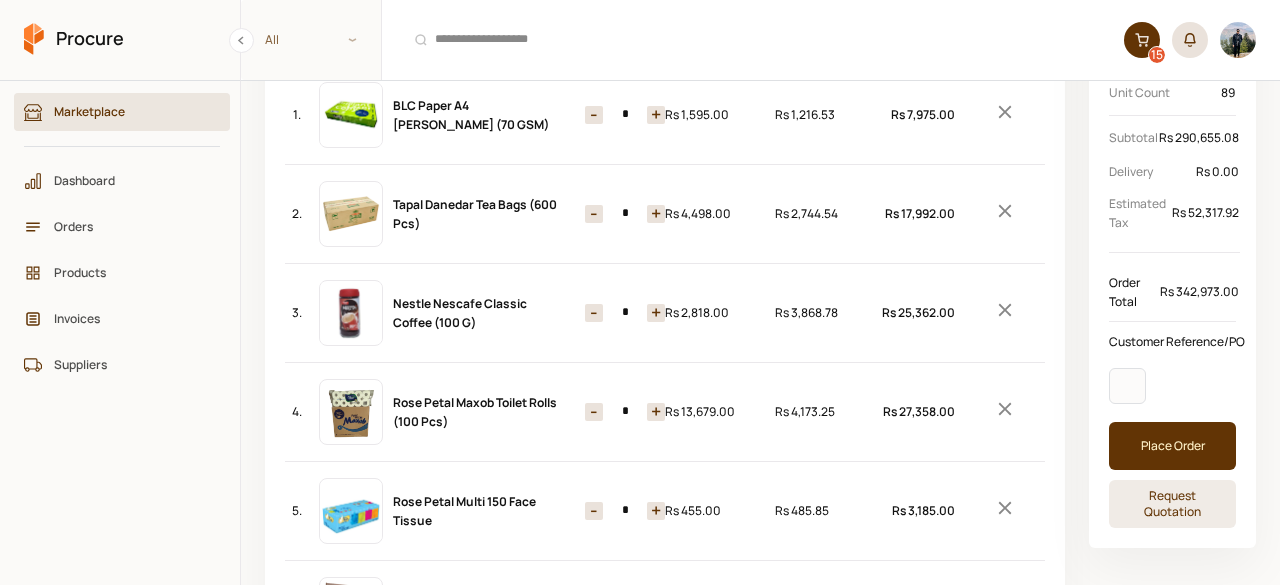 click on "-" at bounding box center (594, 313) 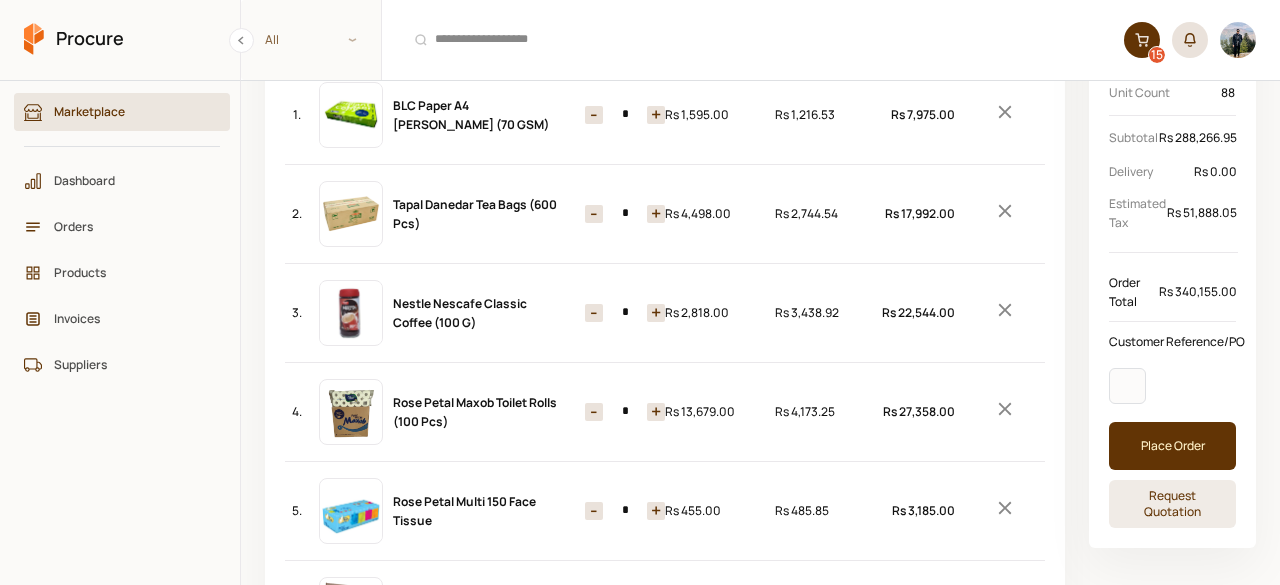 click on "-" at bounding box center [594, 313] 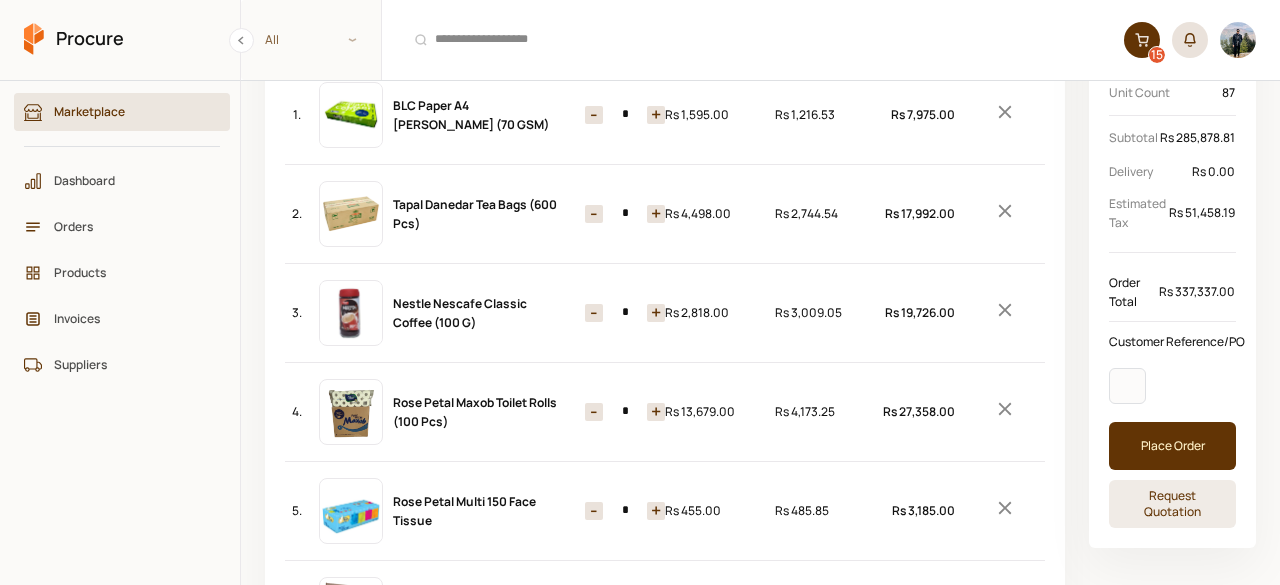click on "-" at bounding box center [594, 313] 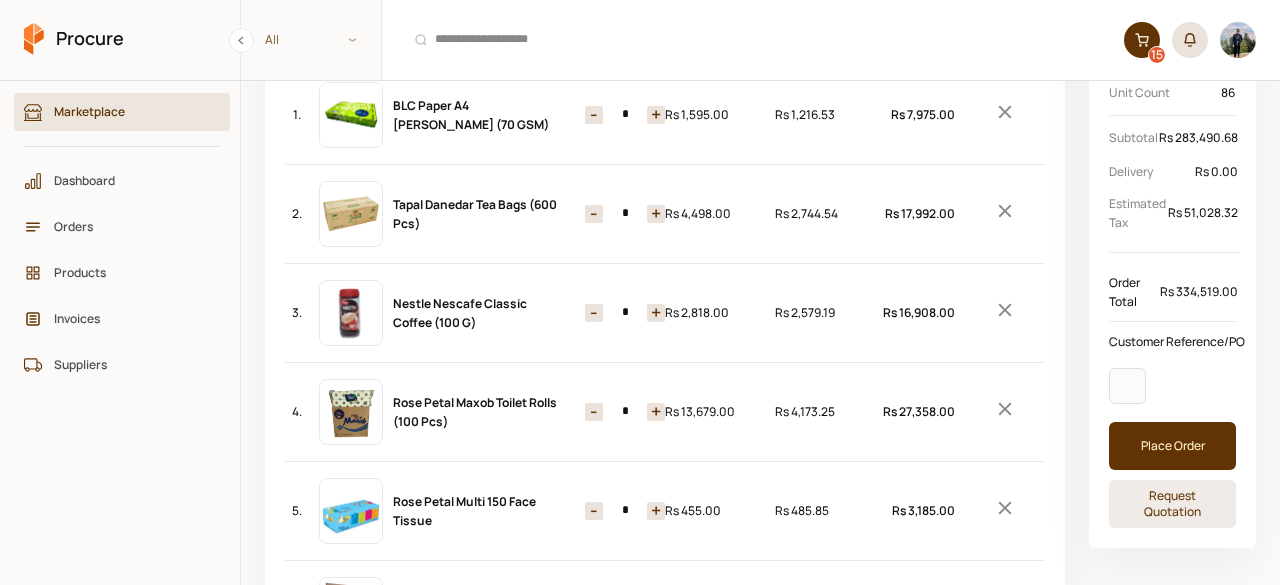 click on "-" at bounding box center [594, 313] 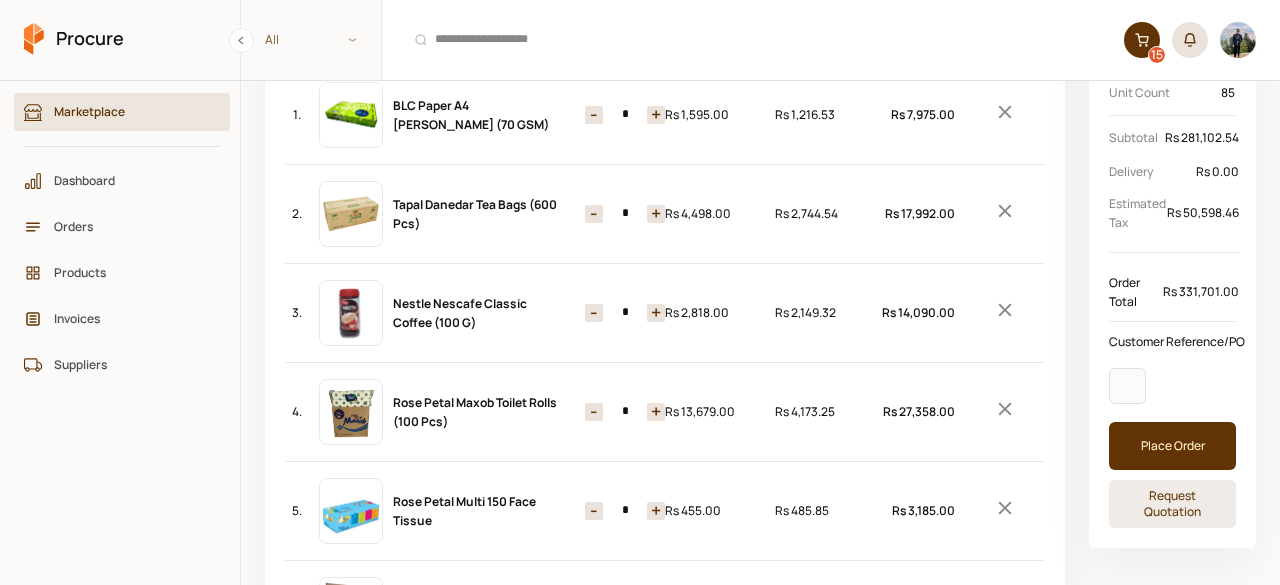click on "-" at bounding box center (594, 313) 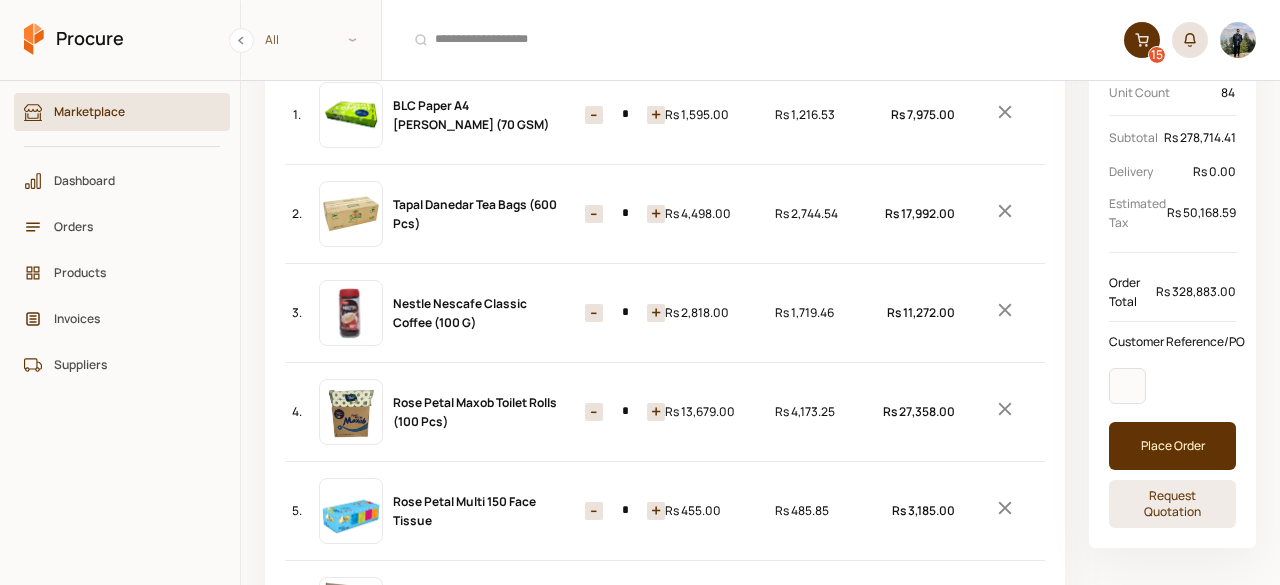 click on "-" at bounding box center [594, 313] 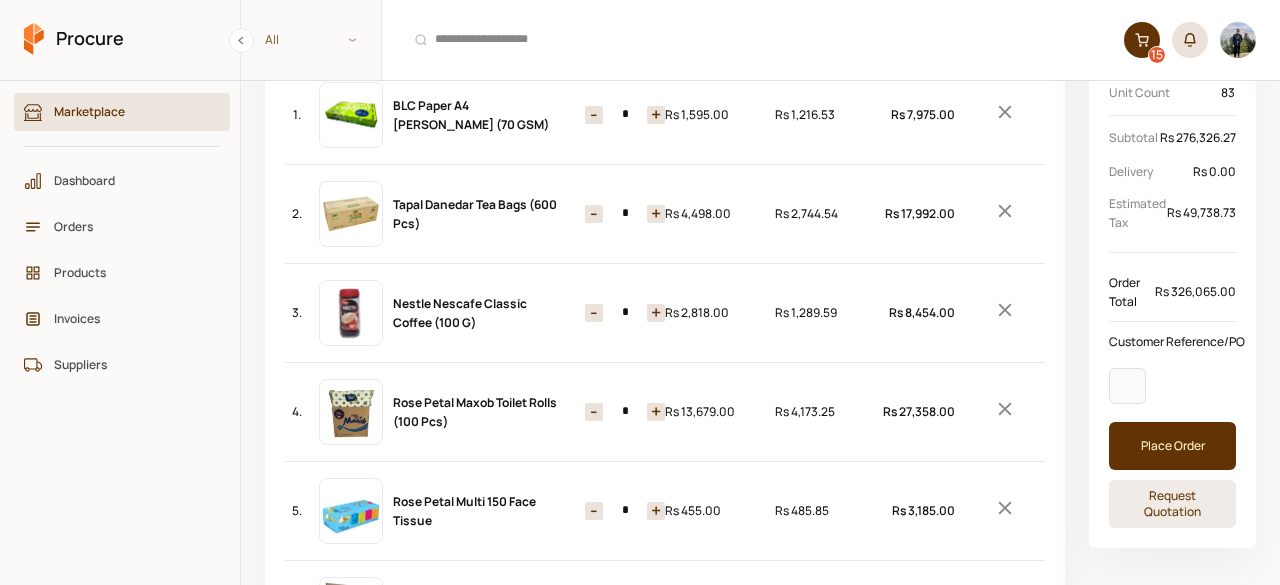 click on "-" at bounding box center [594, 313] 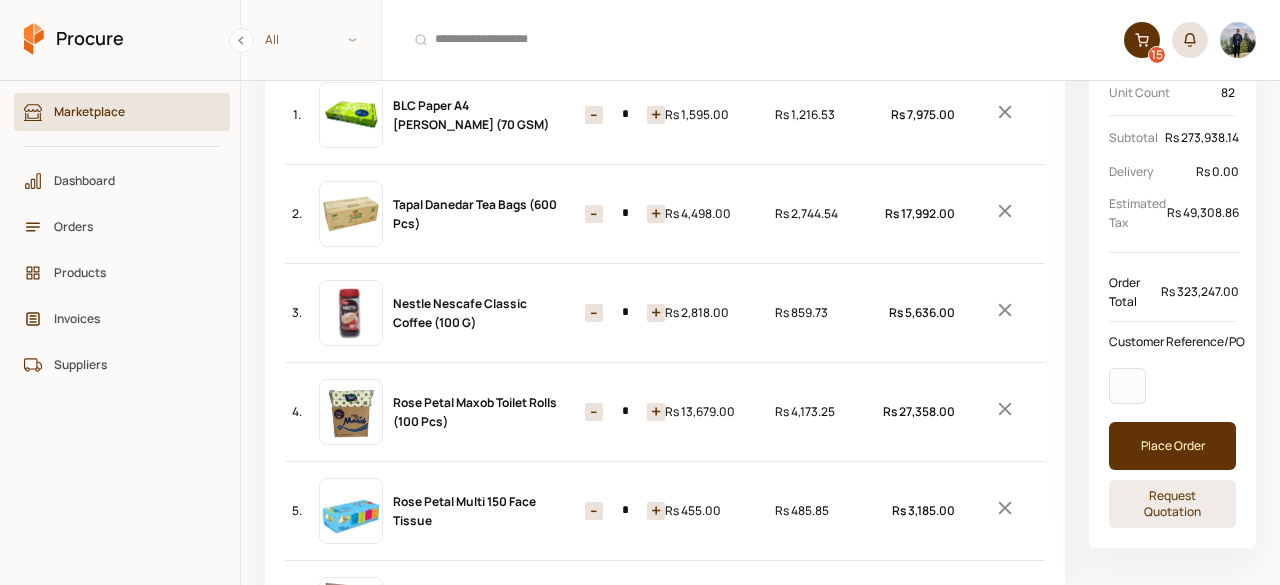 click on "-" at bounding box center (594, 313) 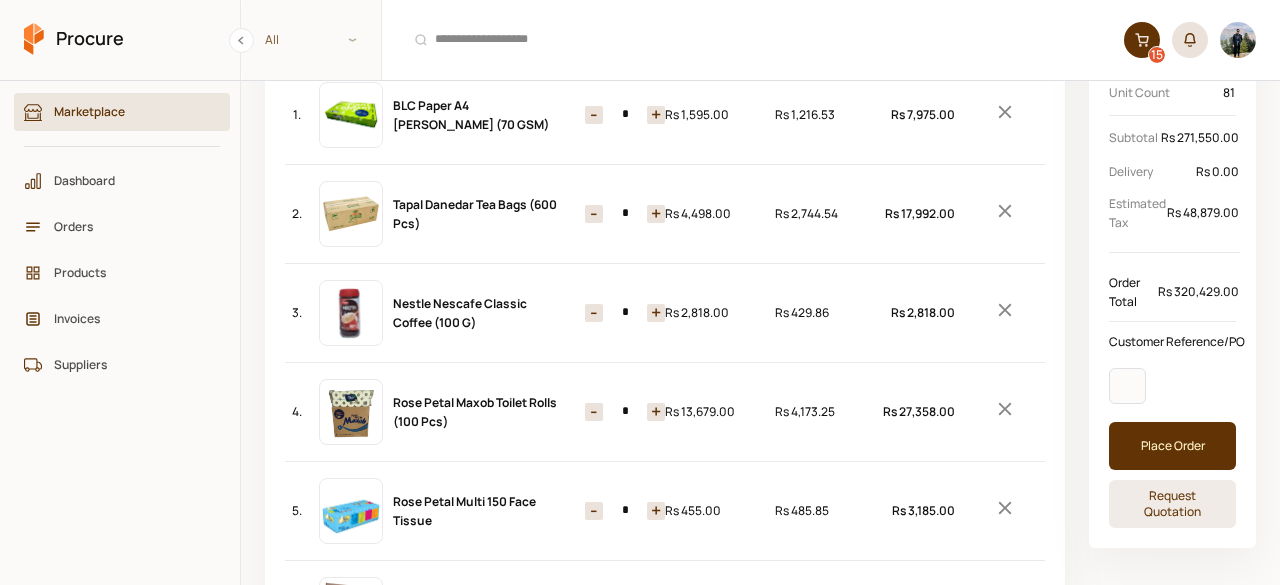 click on "-" at bounding box center [594, 313] 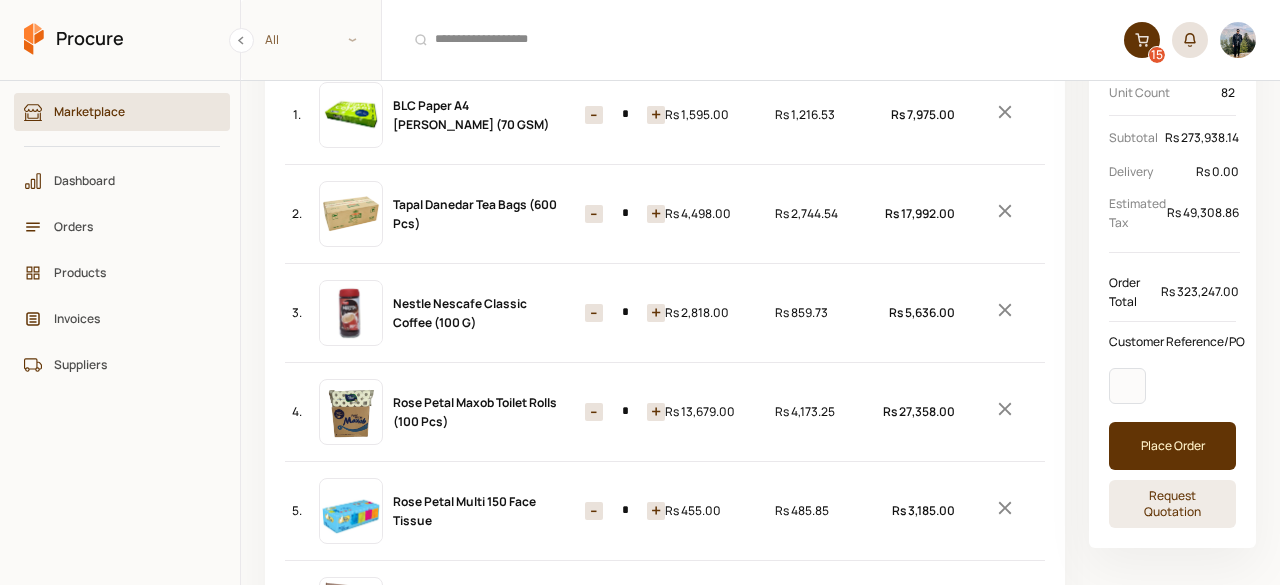 click on "+" at bounding box center [656, 313] 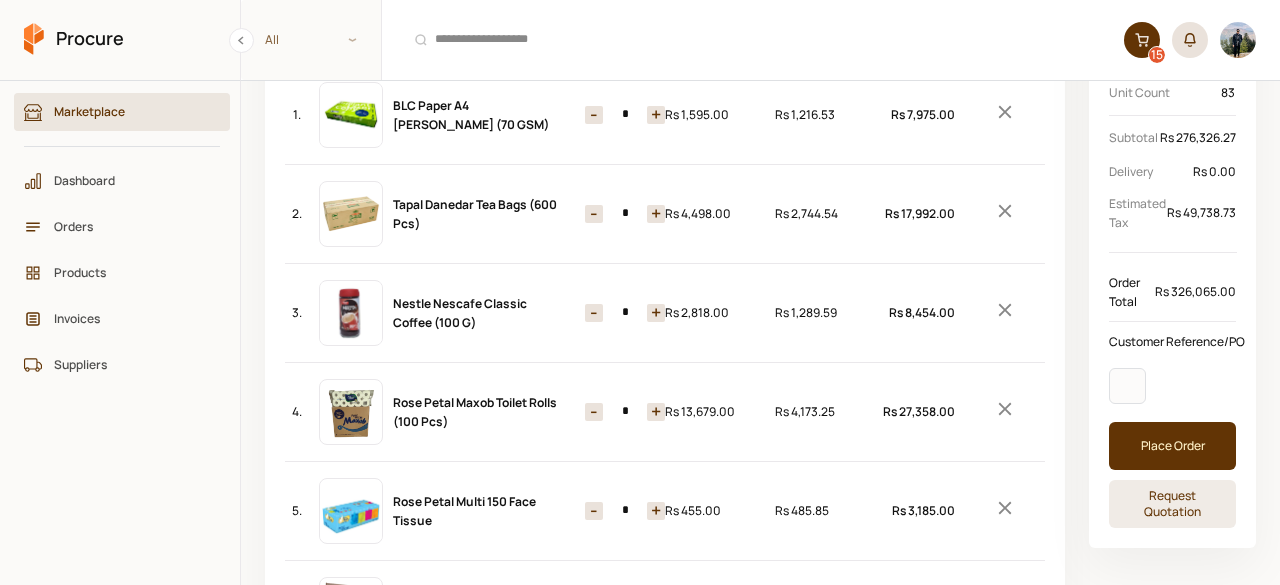 click on "+" at bounding box center [656, 313] 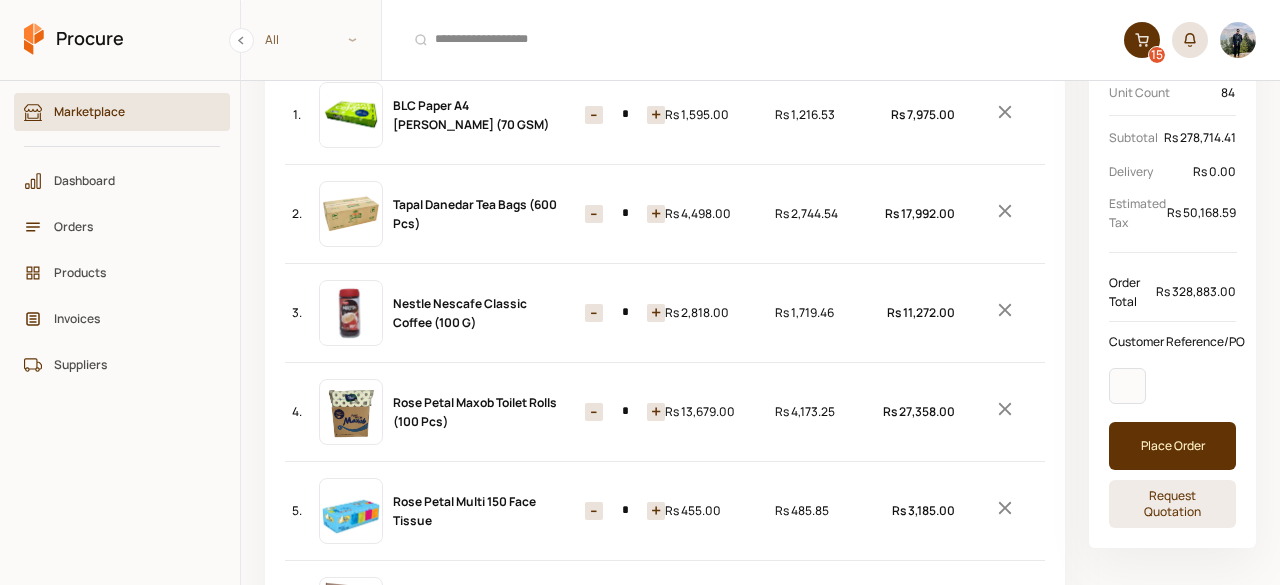 click on "+" at bounding box center (656, 313) 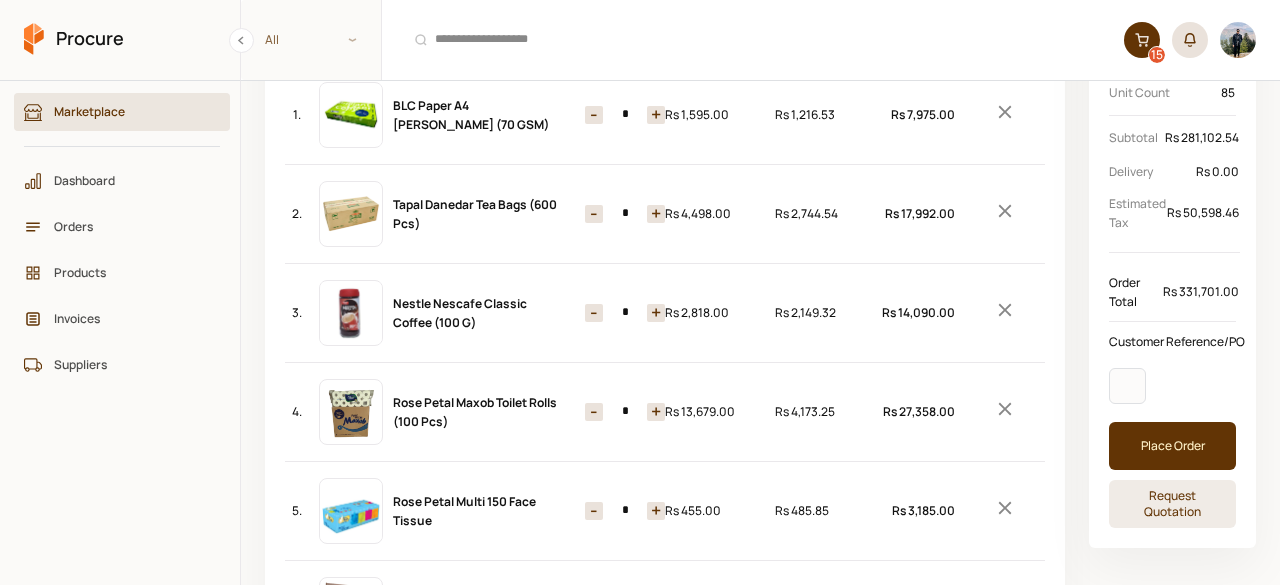 click on "+" at bounding box center (656, 313) 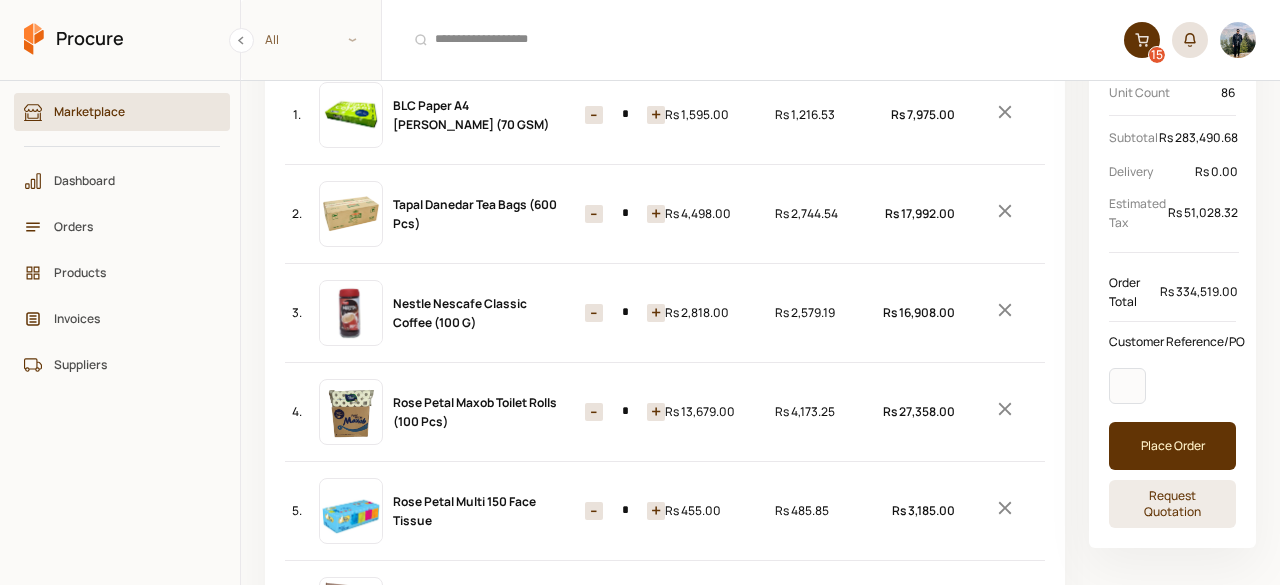 click on "+" at bounding box center [656, 313] 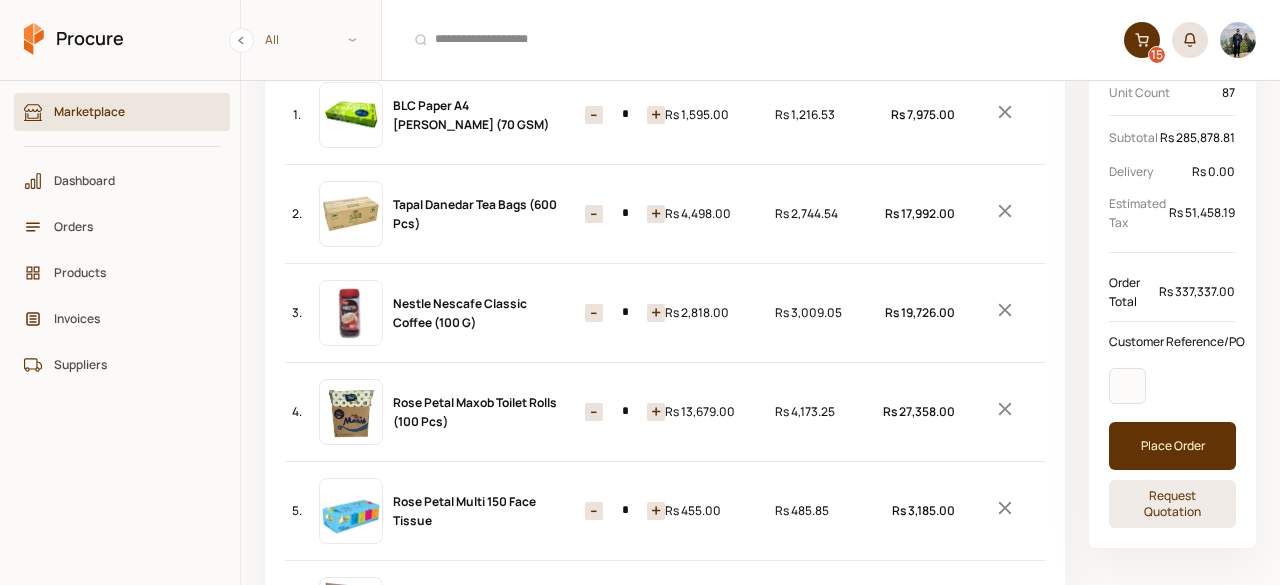 click on "+" at bounding box center (656, 313) 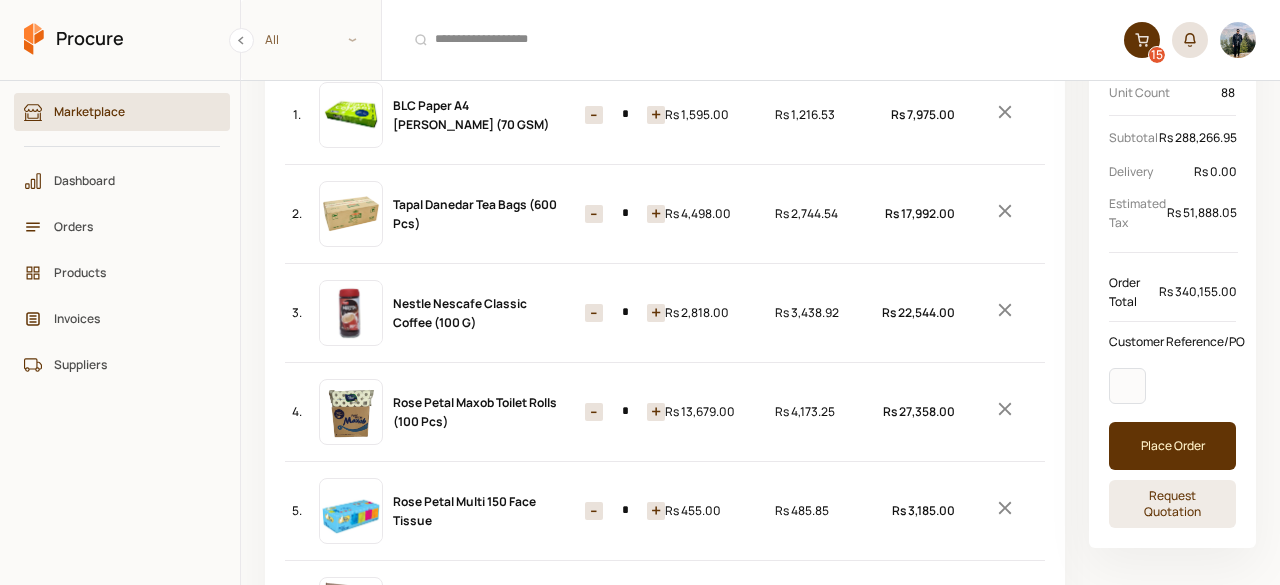 click on "+" at bounding box center (656, 313) 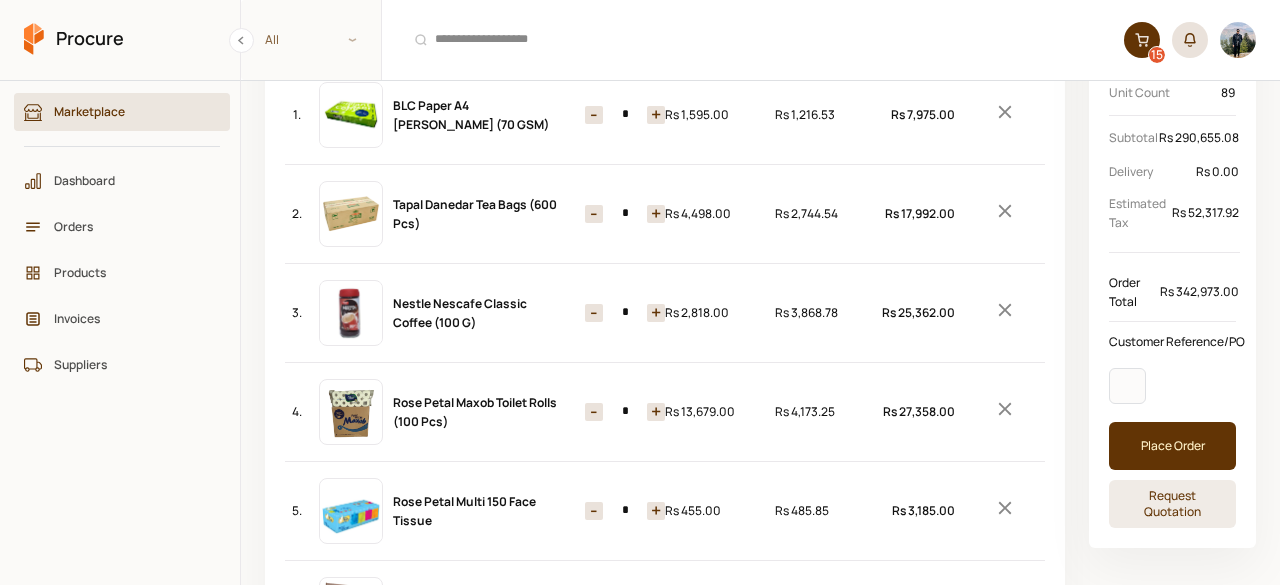 click on "+" at bounding box center (656, 313) 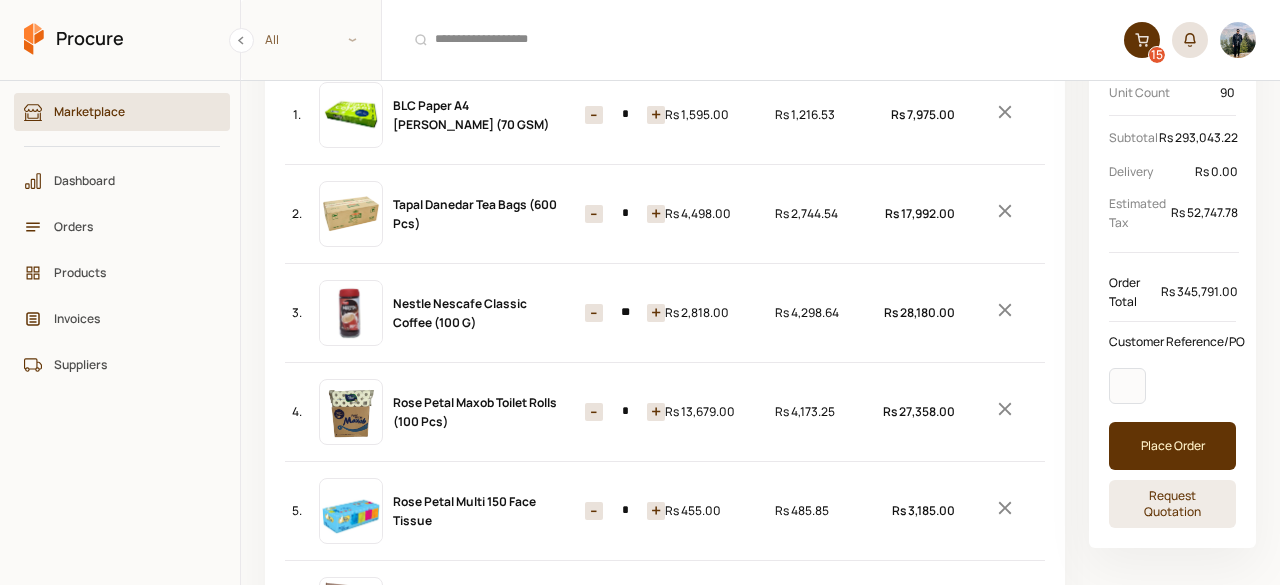click on "+" at bounding box center (656, 313) 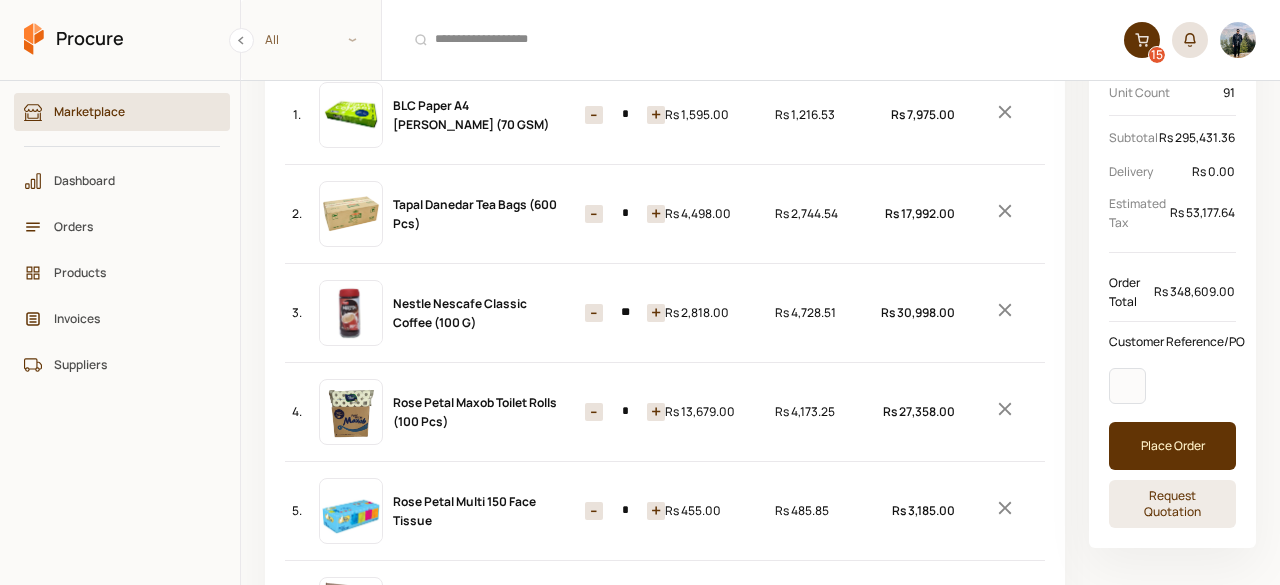 click on "+" at bounding box center [656, 313] 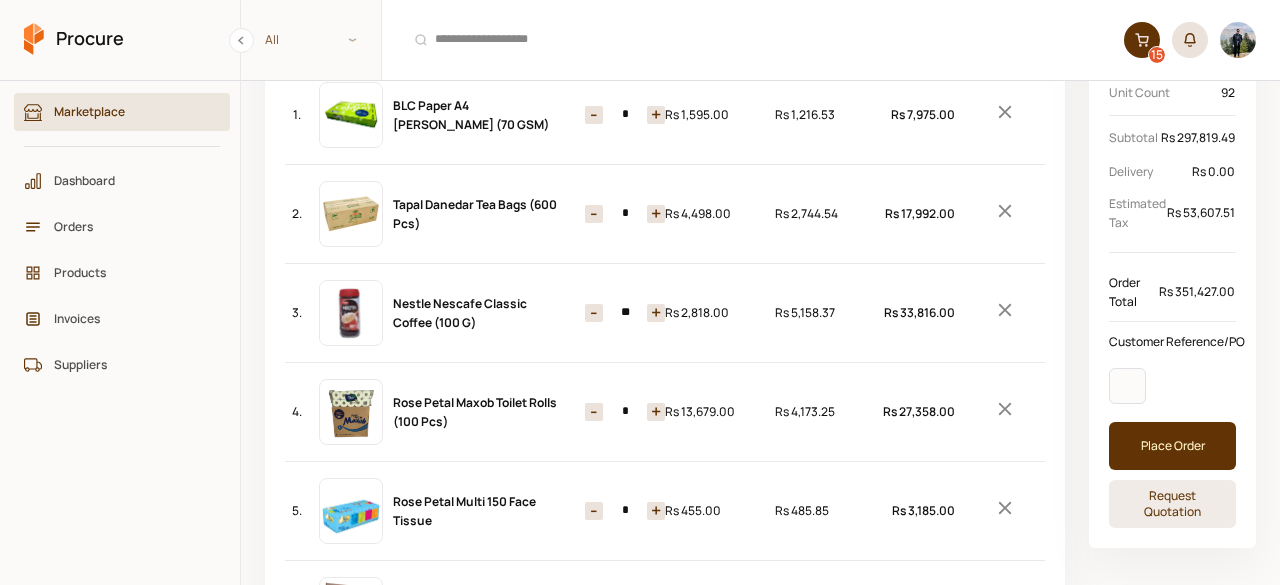 click on "+" at bounding box center (656, 313) 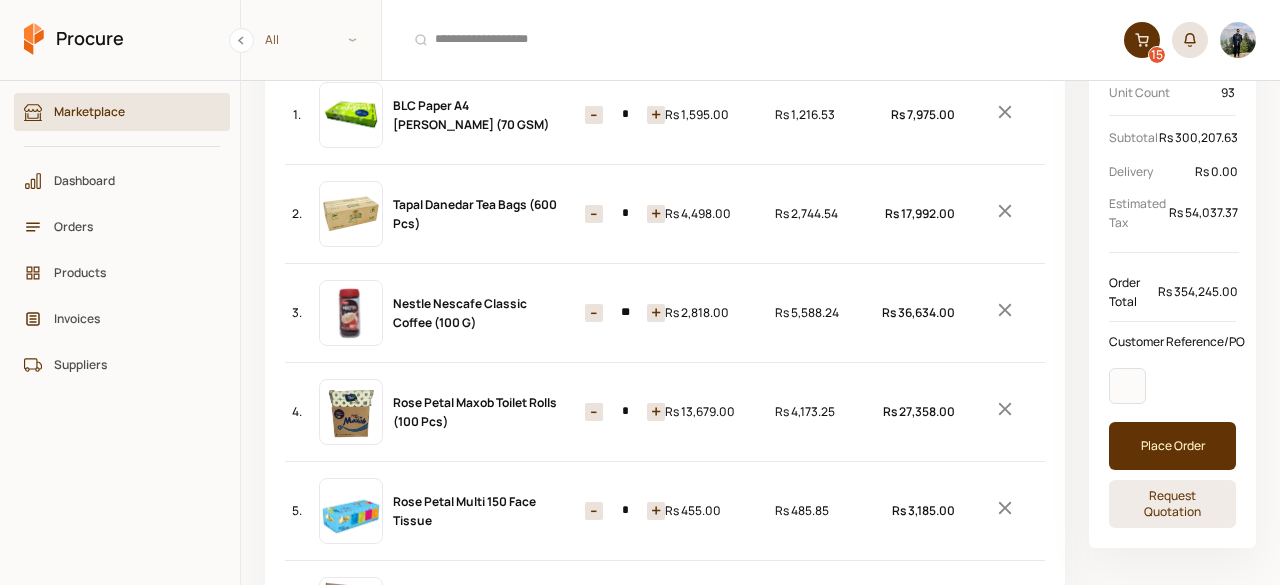 click on "+" at bounding box center (656, 313) 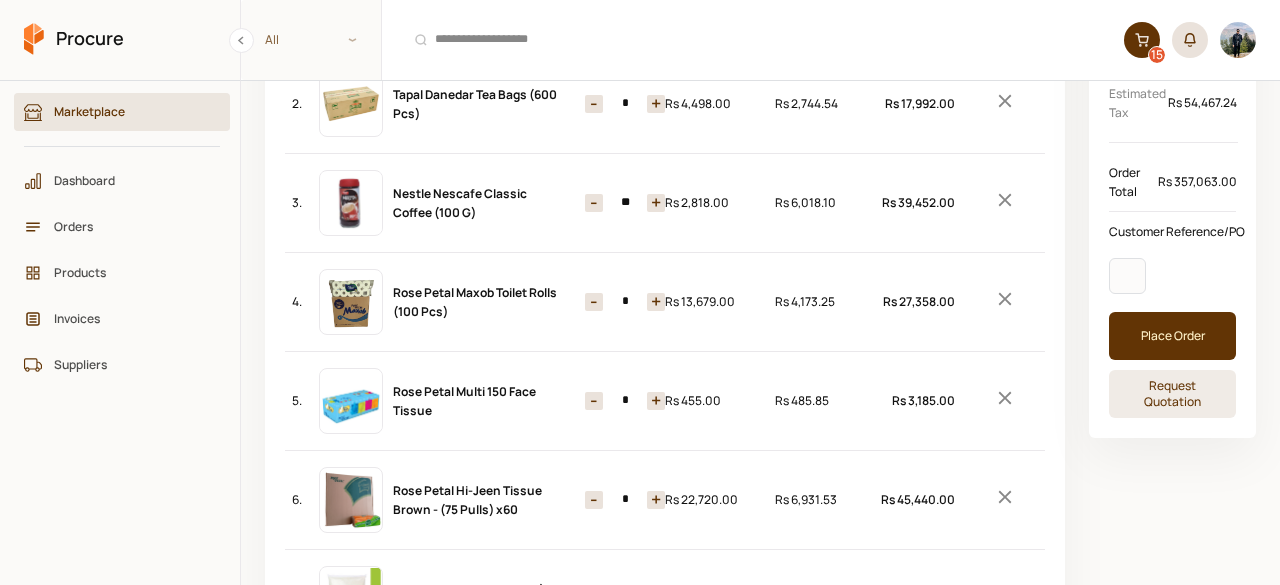 scroll, scrollTop: 300, scrollLeft: 0, axis: vertical 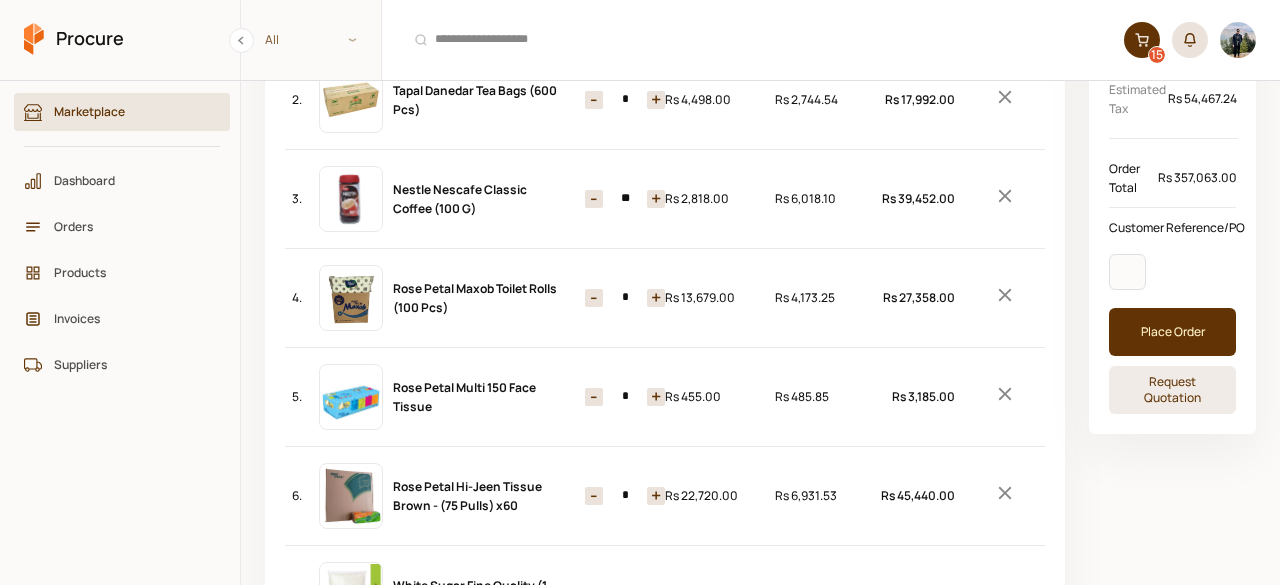 click on "-" at bounding box center (594, 298) 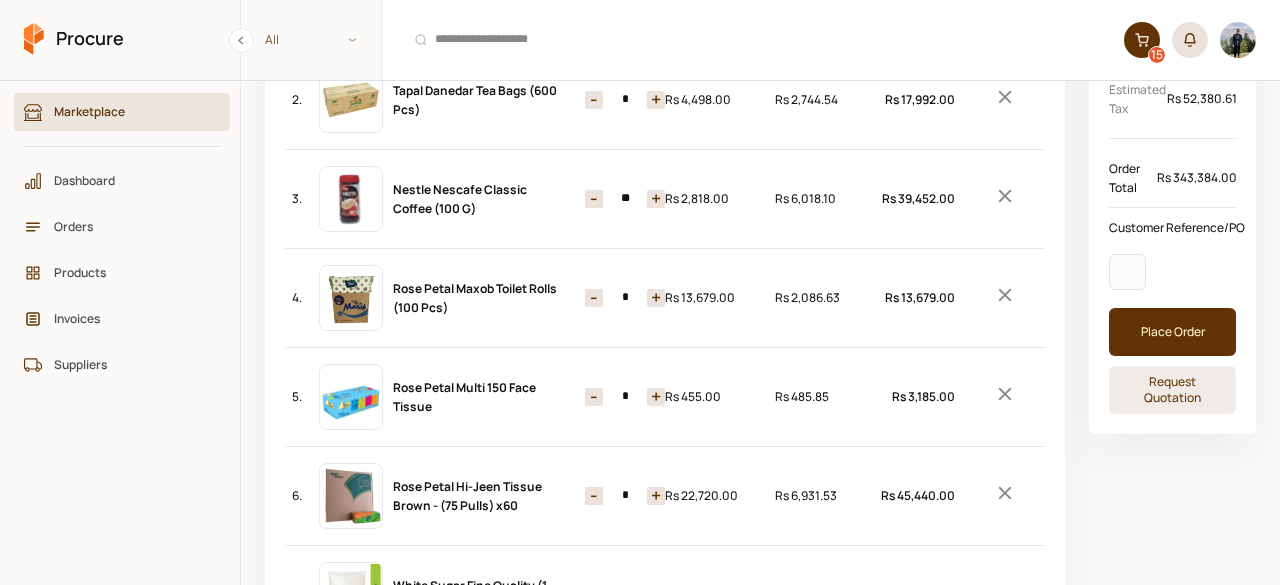 click on "+" at bounding box center (656, 298) 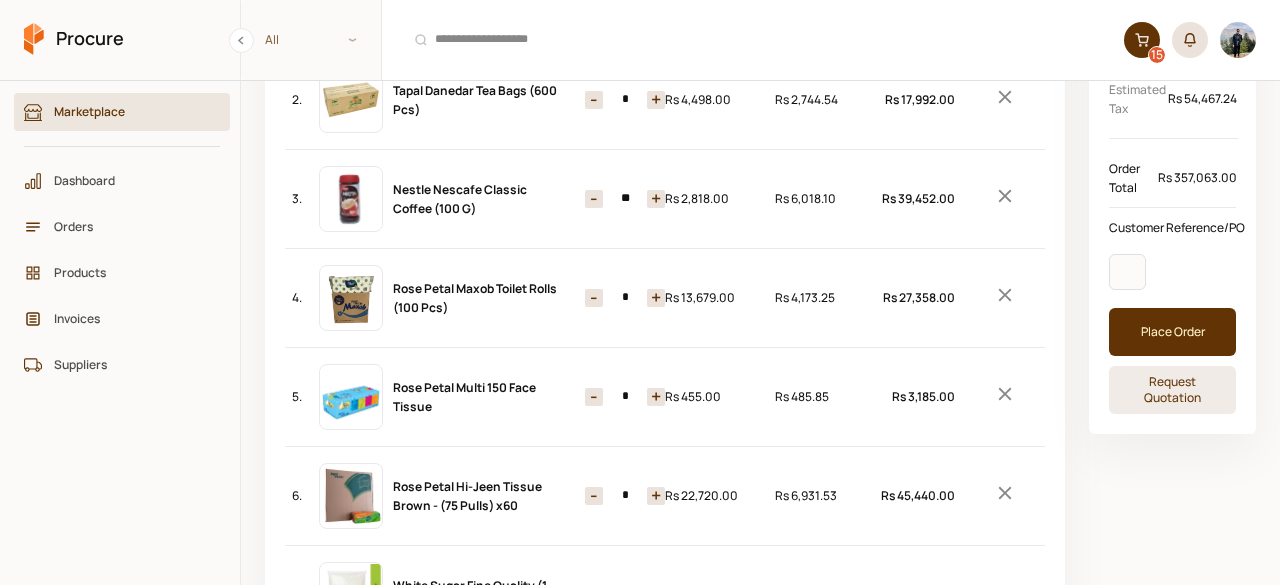 click on "+" at bounding box center (656, 298) 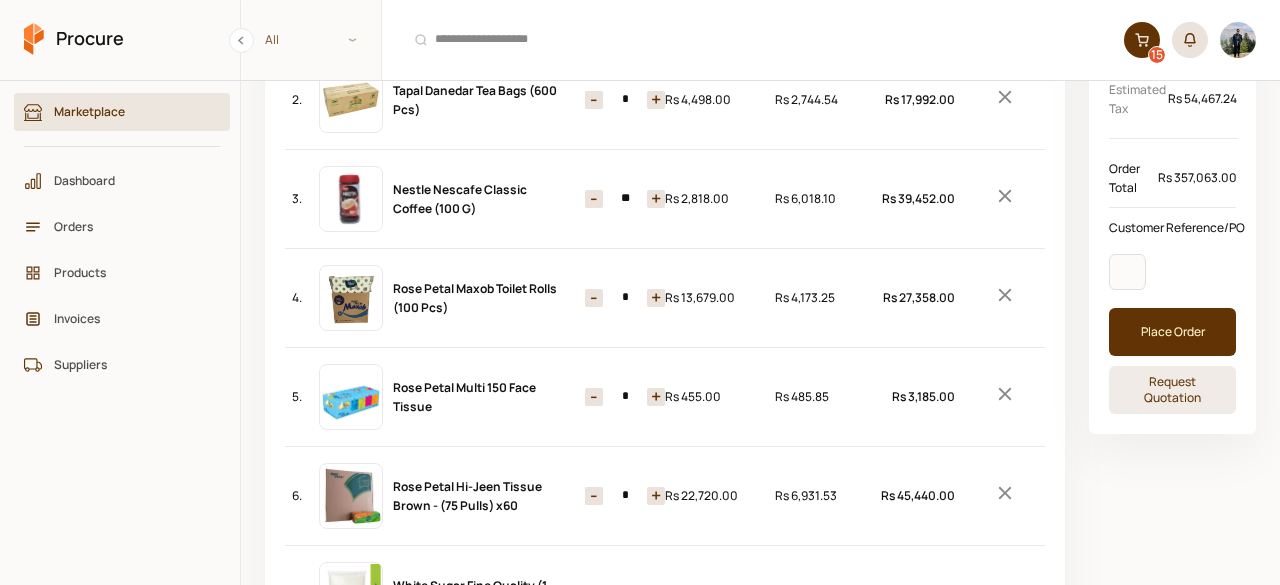 type on "*" 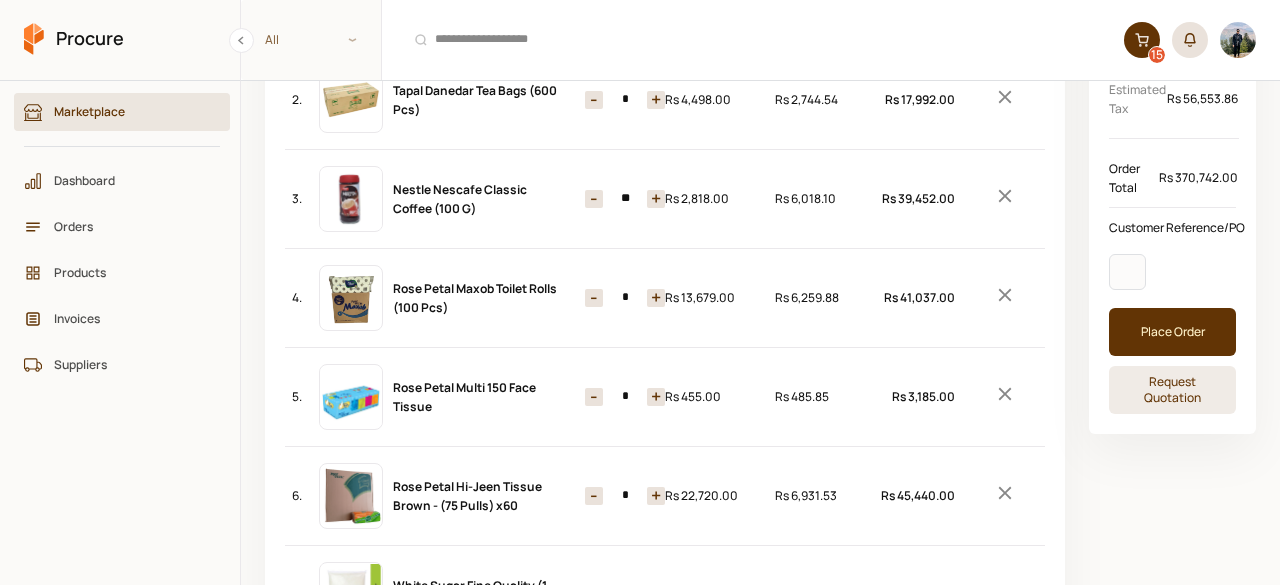 click on "+" at bounding box center [656, 397] 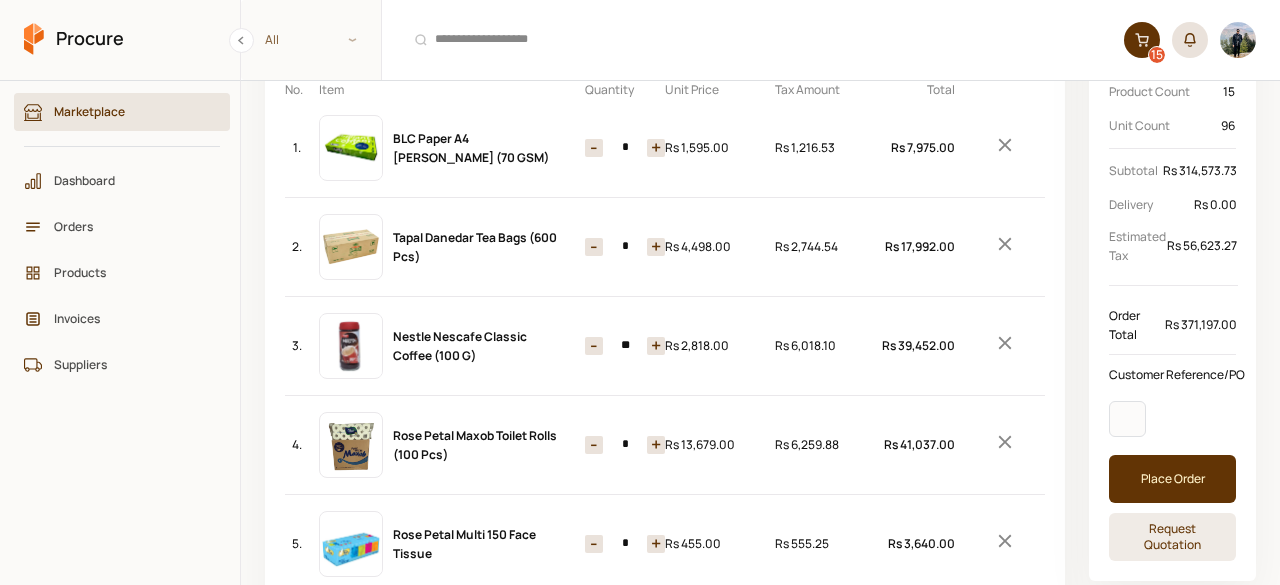 scroll, scrollTop: 152, scrollLeft: 0, axis: vertical 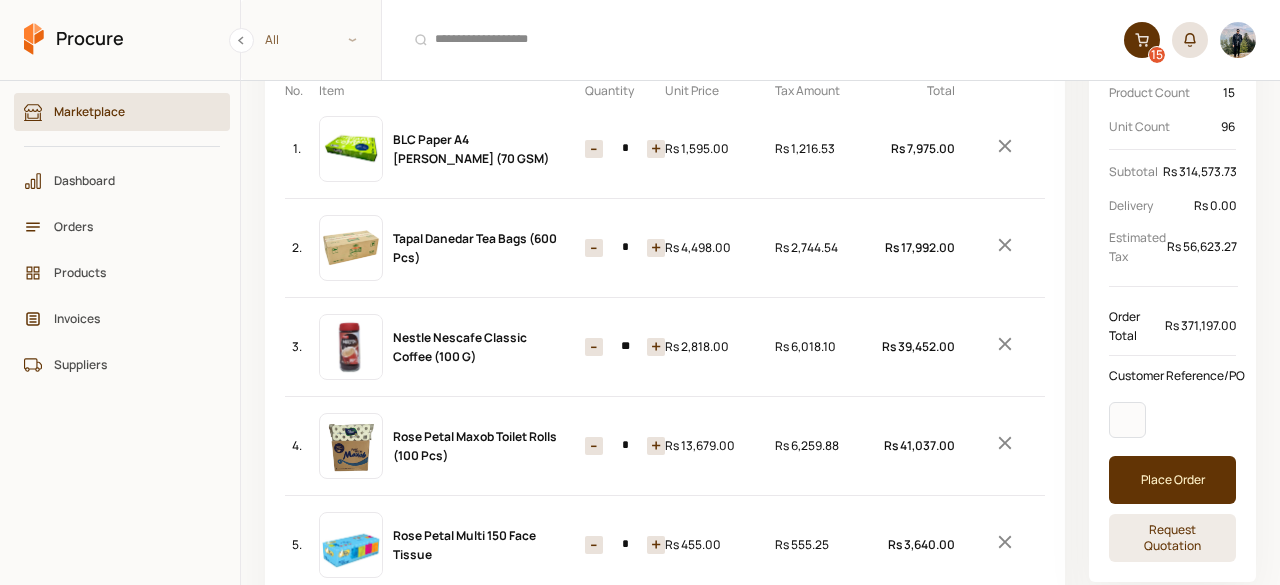 click on "+" at bounding box center (656, 248) 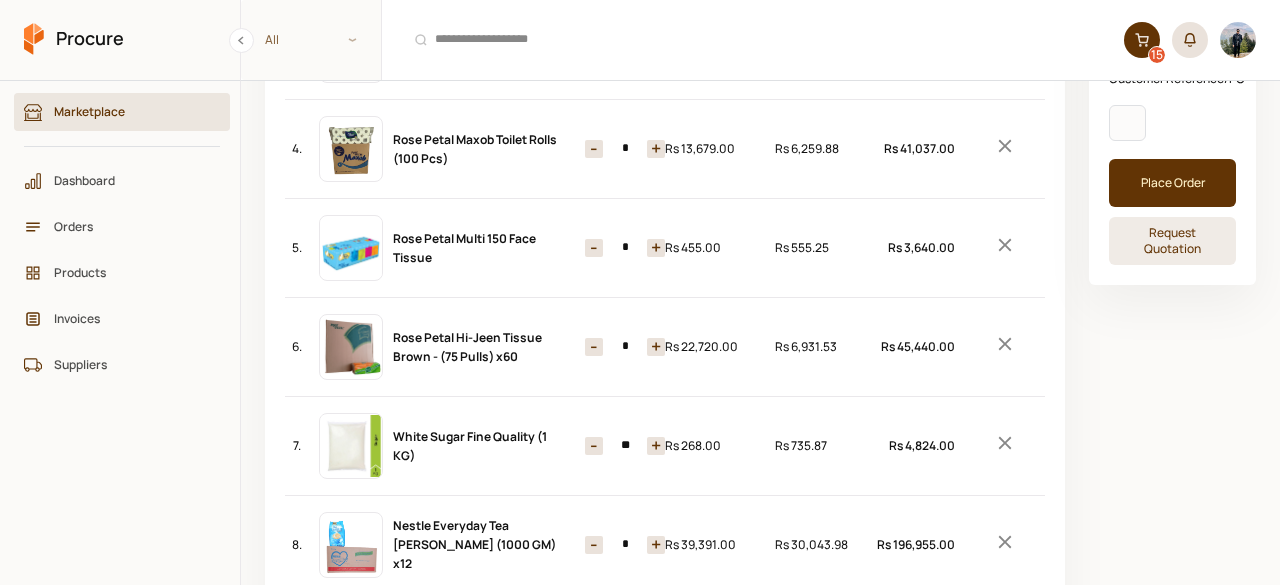 scroll, scrollTop: 450, scrollLeft: 0, axis: vertical 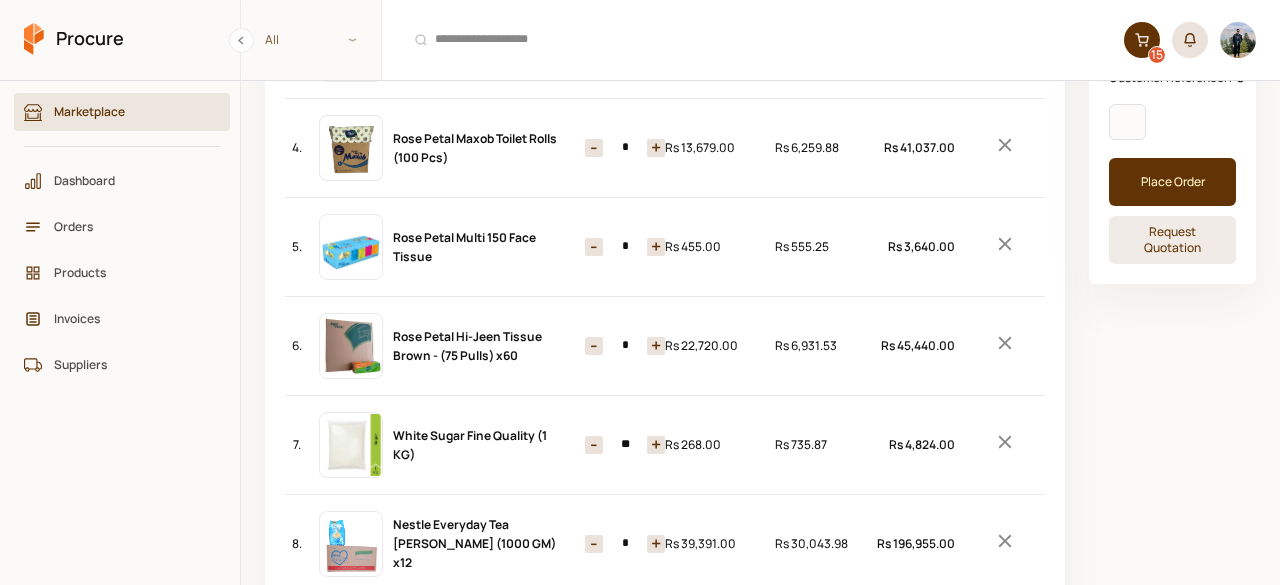 click on "+" at bounding box center [656, 346] 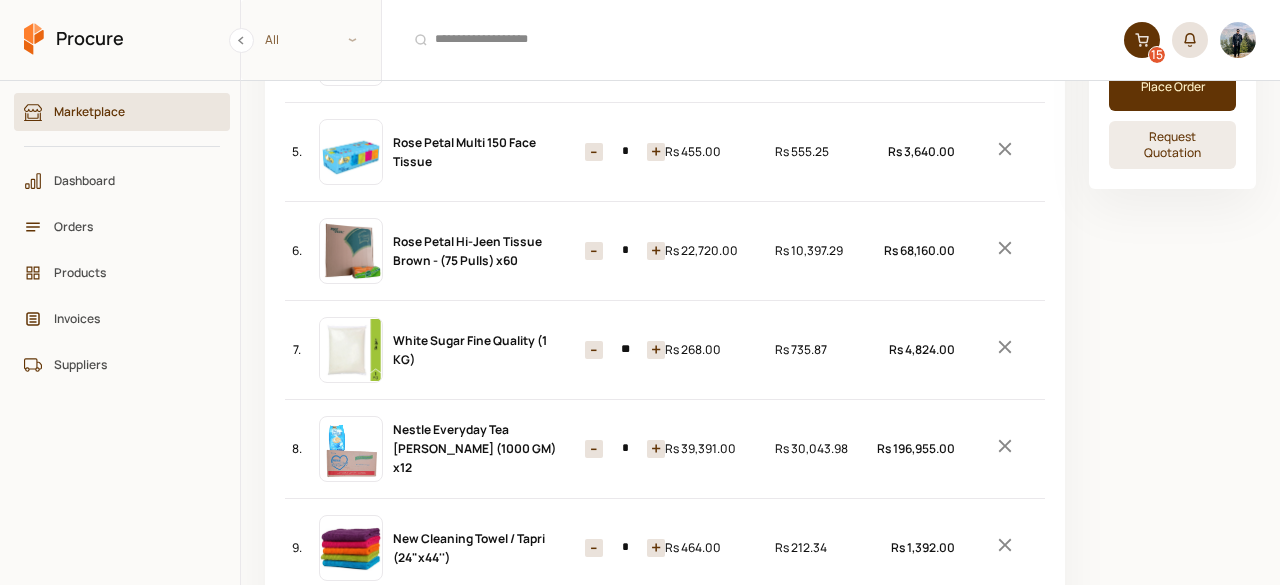 scroll, scrollTop: 546, scrollLeft: 0, axis: vertical 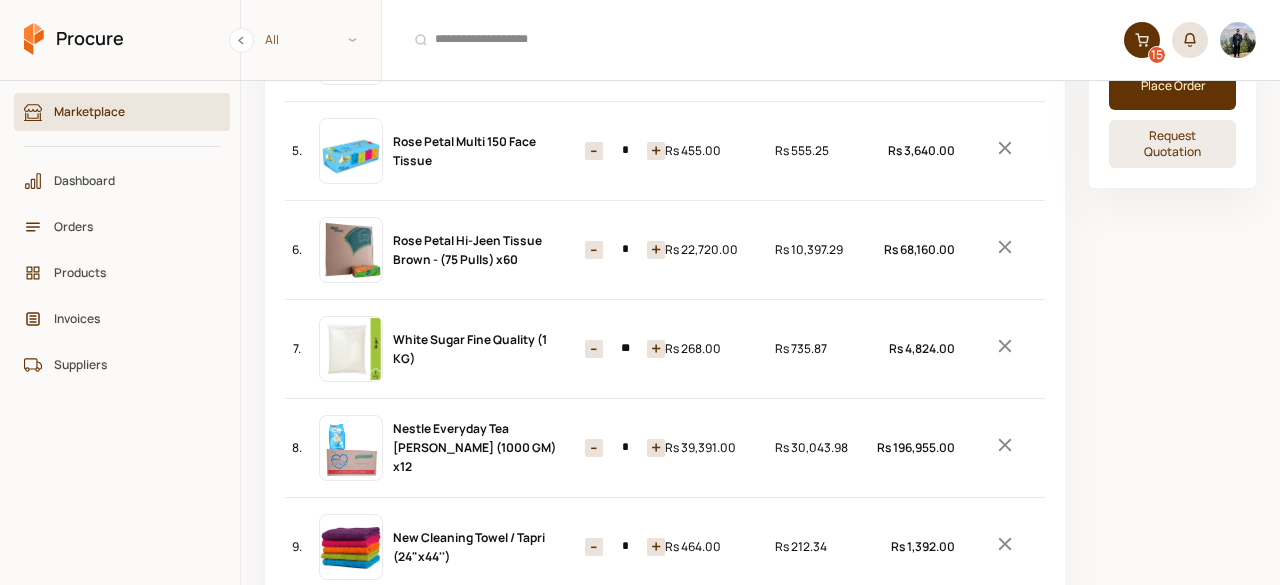 click on "+" at bounding box center (656, 349) 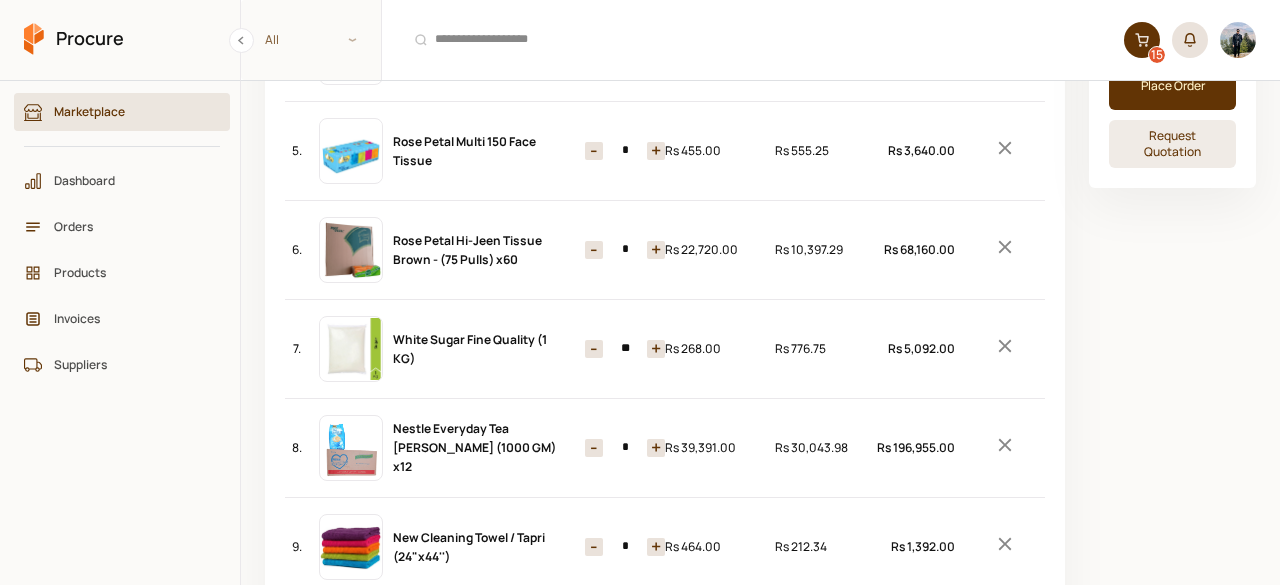 click on "+" at bounding box center (656, 349) 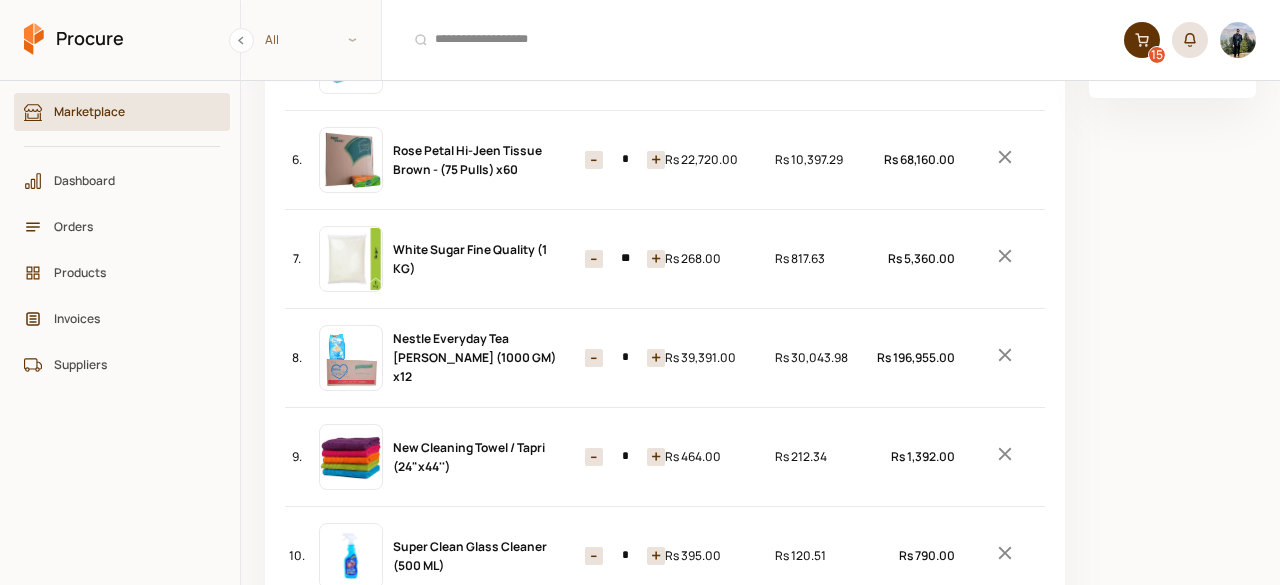 scroll, scrollTop: 676, scrollLeft: 0, axis: vertical 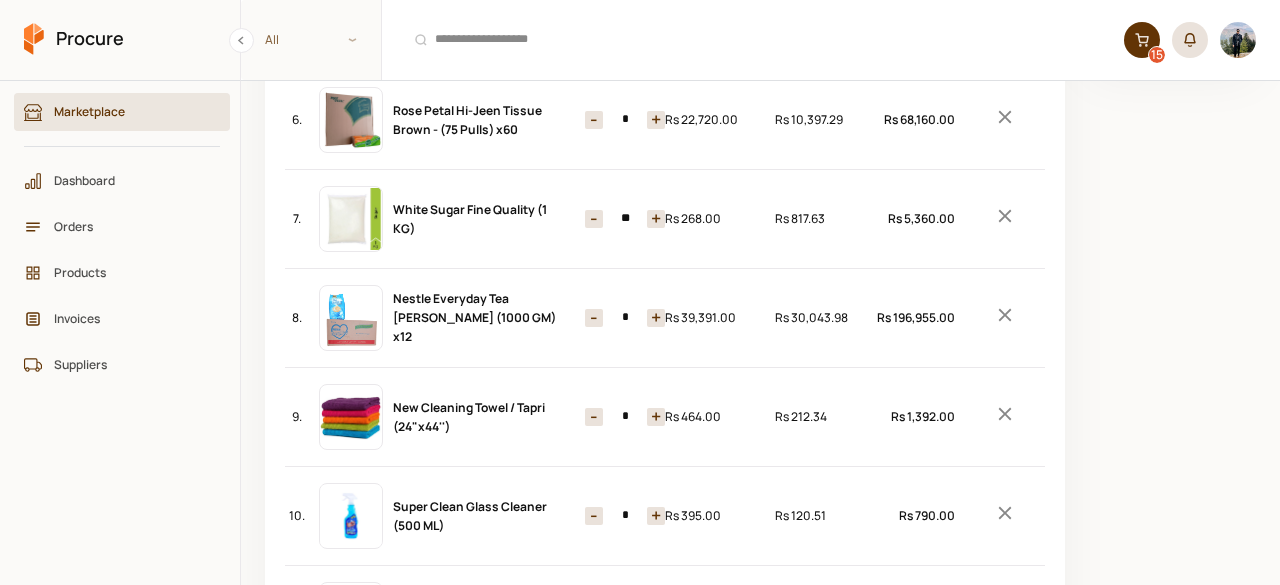 click on "+" at bounding box center [656, 318] 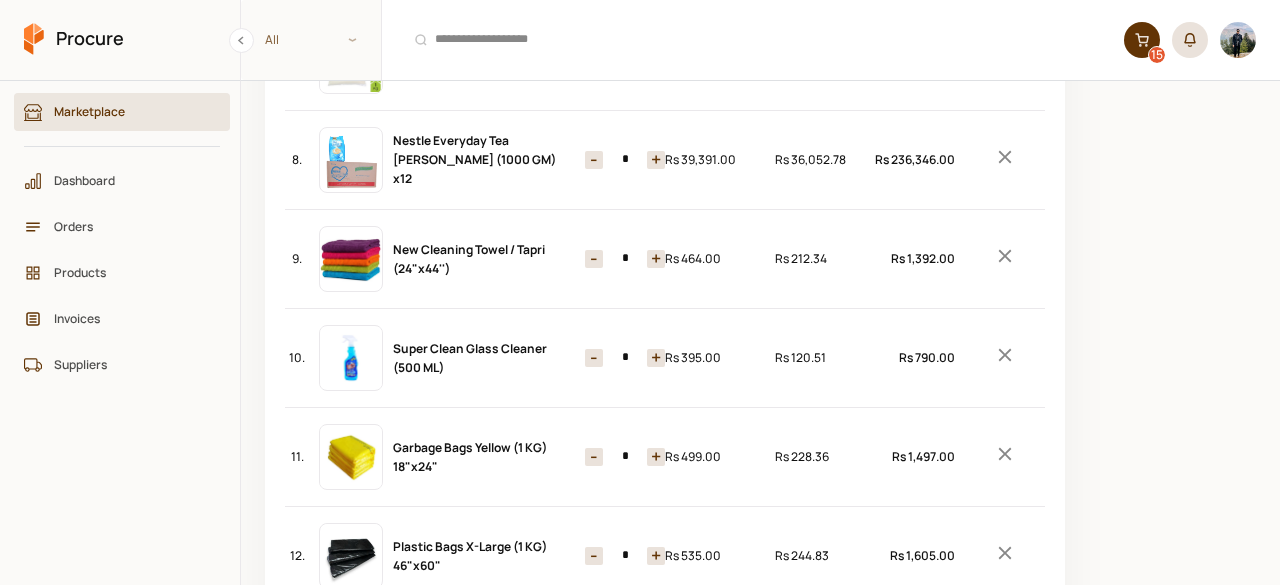 scroll, scrollTop: 836, scrollLeft: 0, axis: vertical 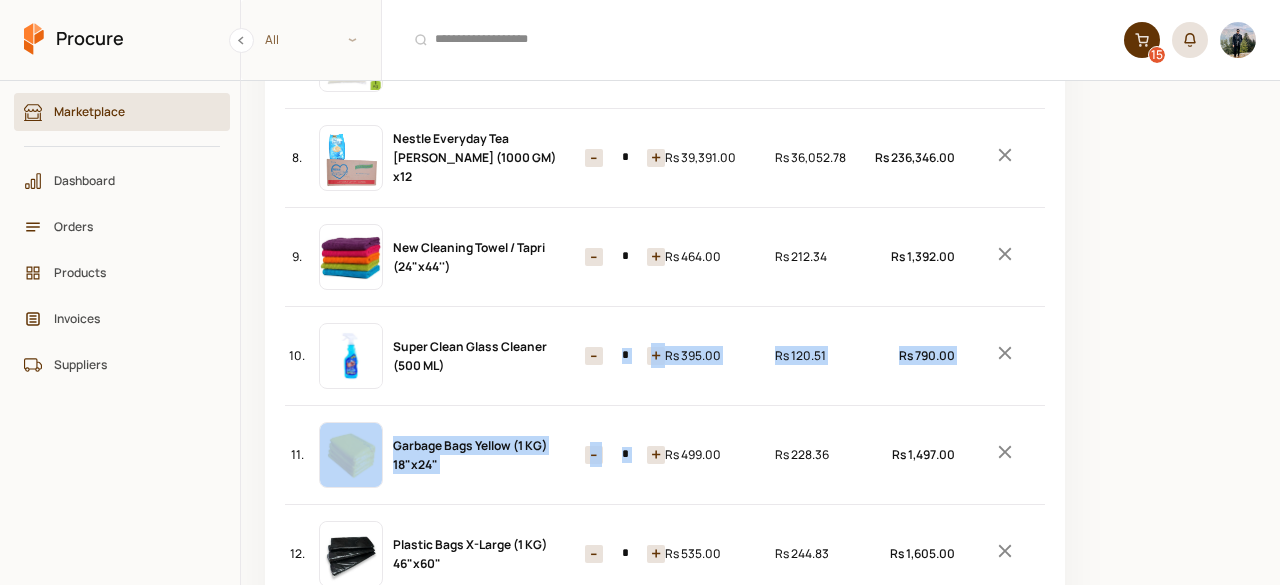 drag, startPoint x: 644, startPoint y: 401, endPoint x: 640, endPoint y: 371, distance: 30.265491 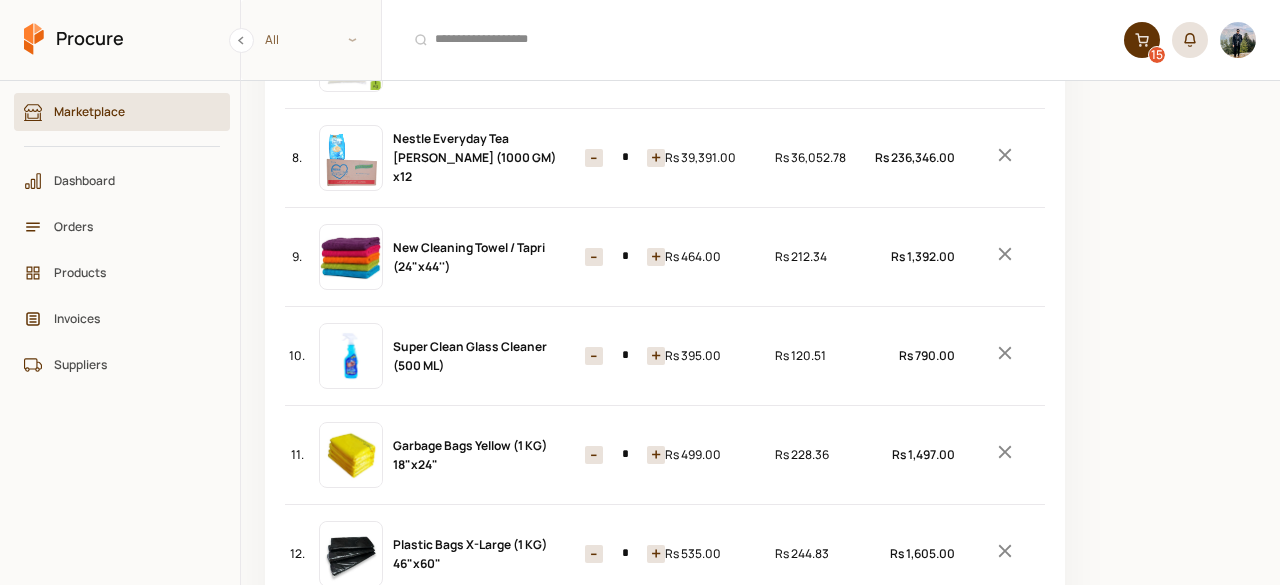 click on "10. Super Clean Glass Cleaner (500 ML) Quantity - * + Price Rs 395.00 Tax Rs 120.51 Total Rs 790.00" at bounding box center [665, 356] 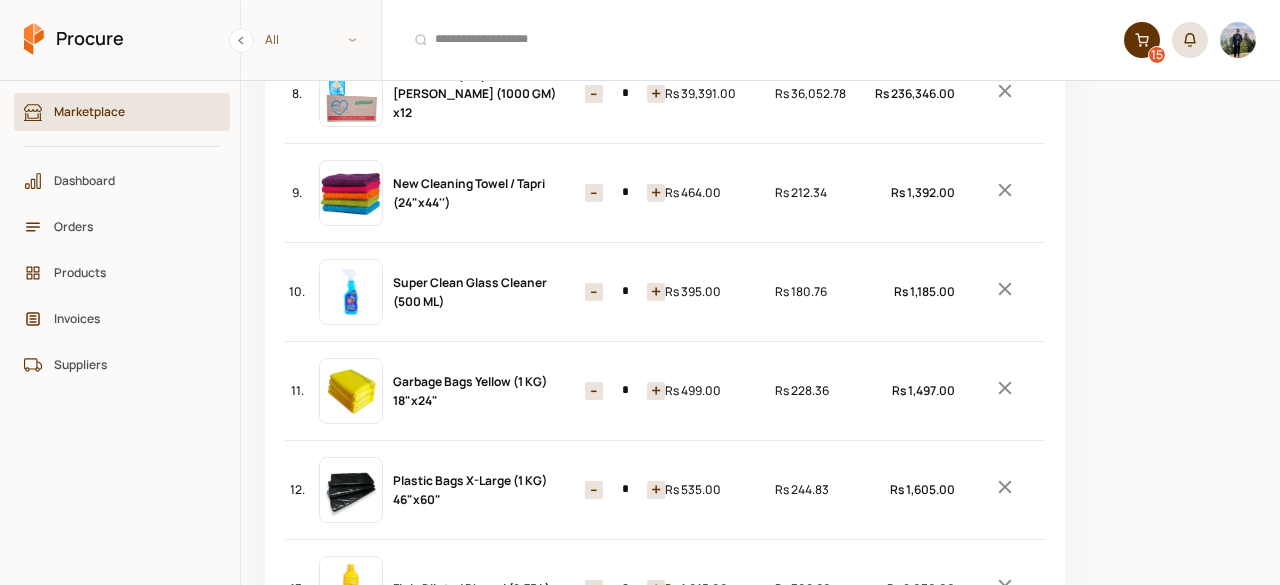 scroll, scrollTop: 903, scrollLeft: 0, axis: vertical 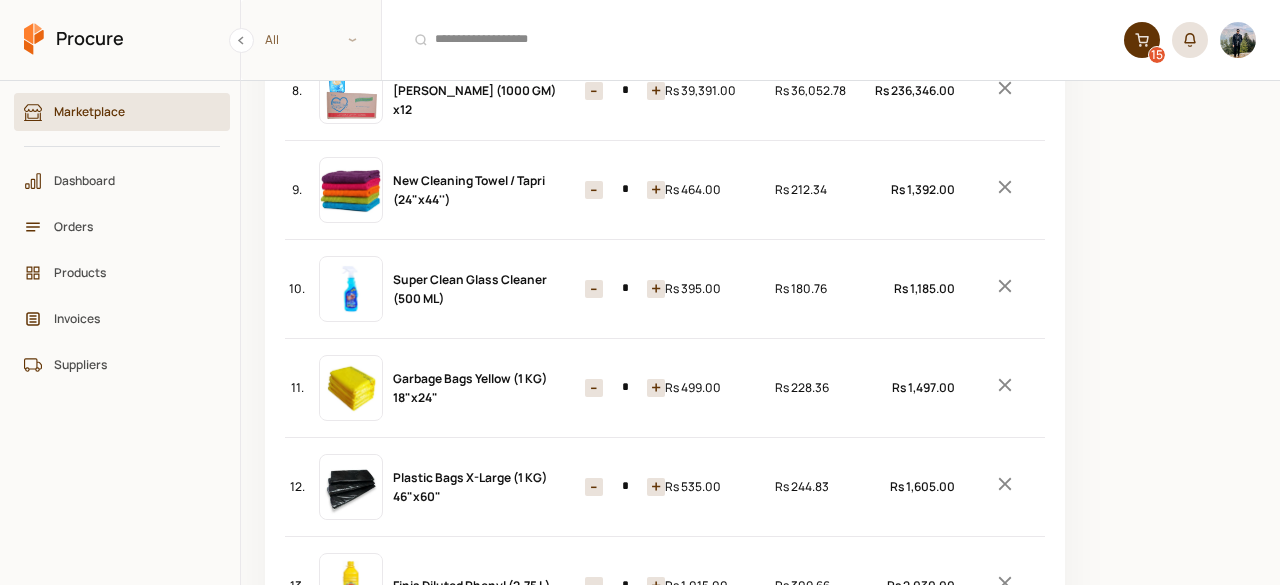 click on "+" at bounding box center (656, 388) 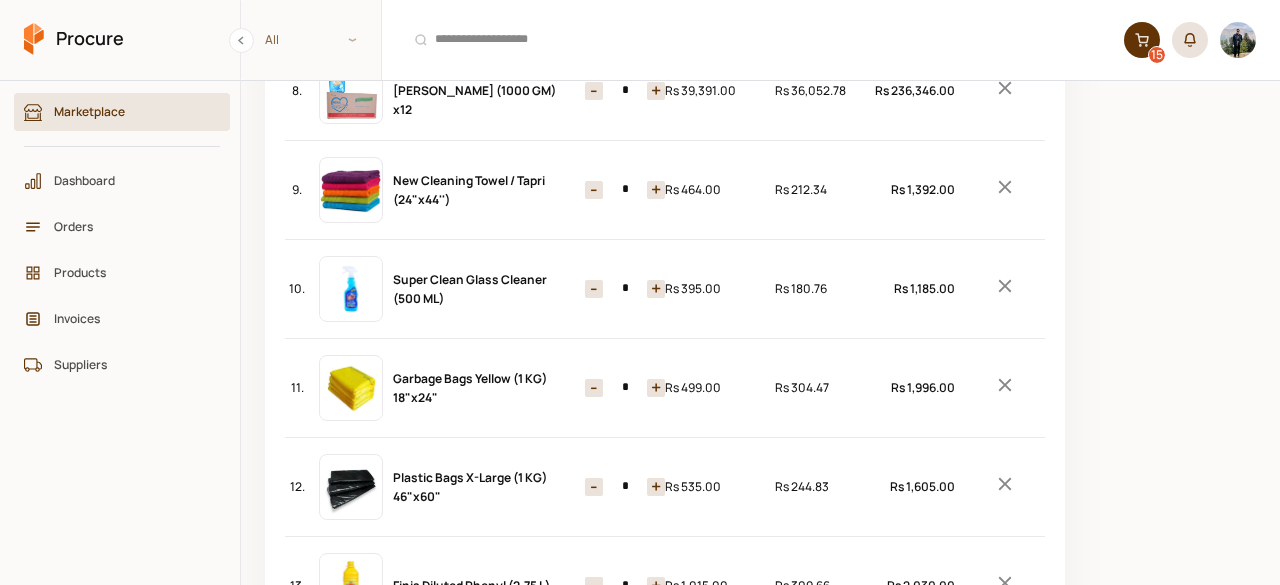 click on "+" at bounding box center [656, 388] 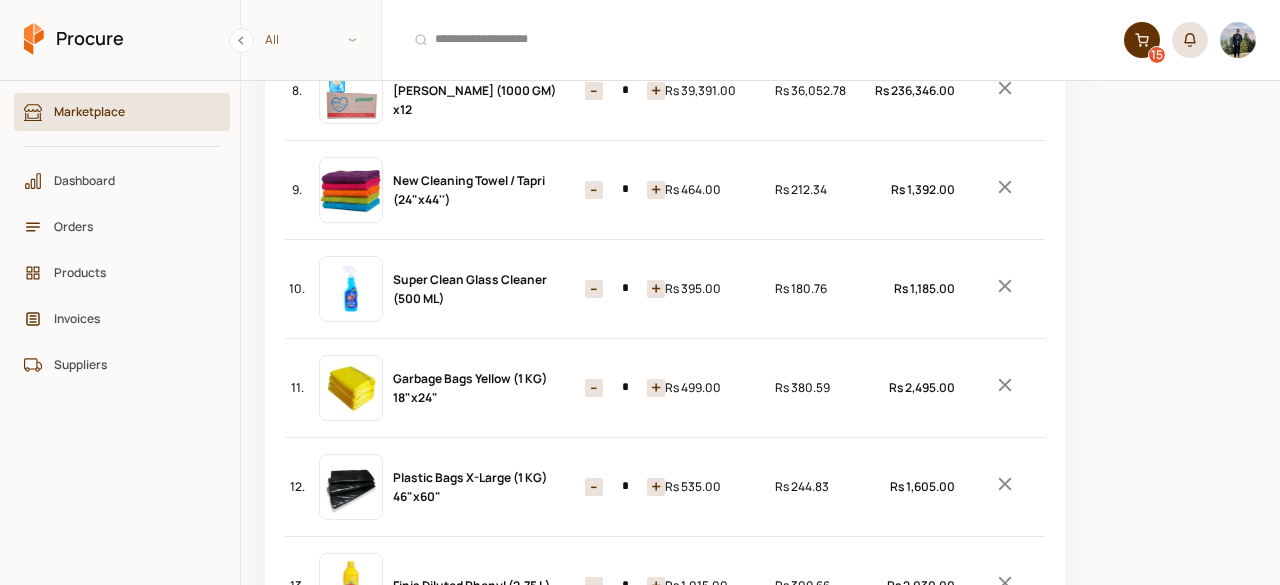 click on "+" at bounding box center (656, 388) 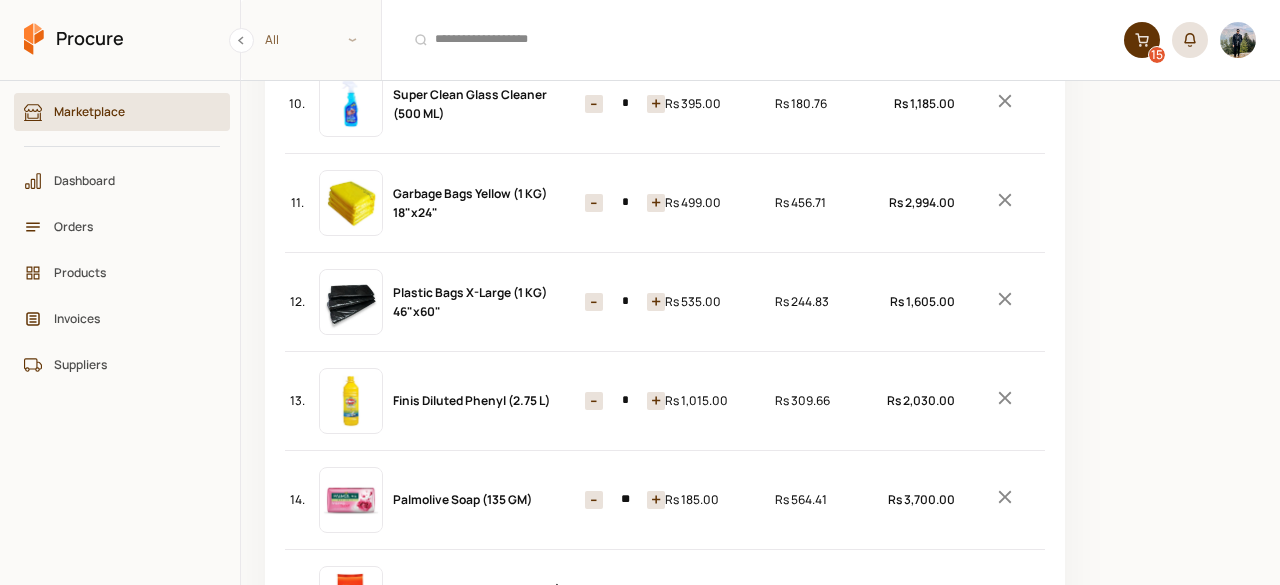 scroll, scrollTop: 1091, scrollLeft: 0, axis: vertical 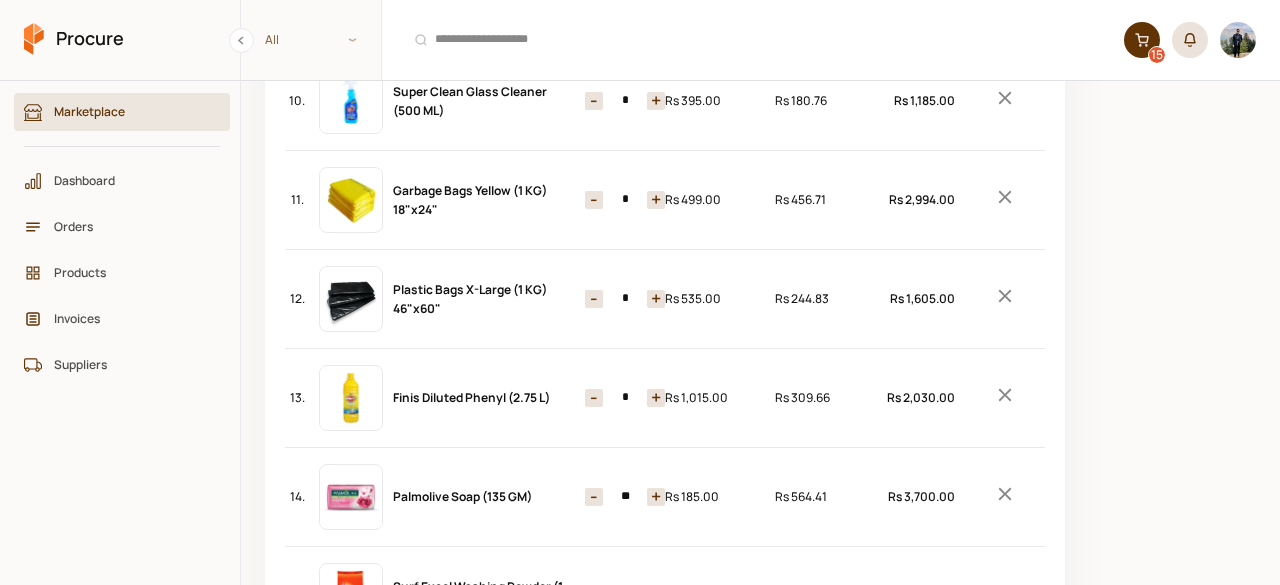 click on "+" at bounding box center [656, 398] 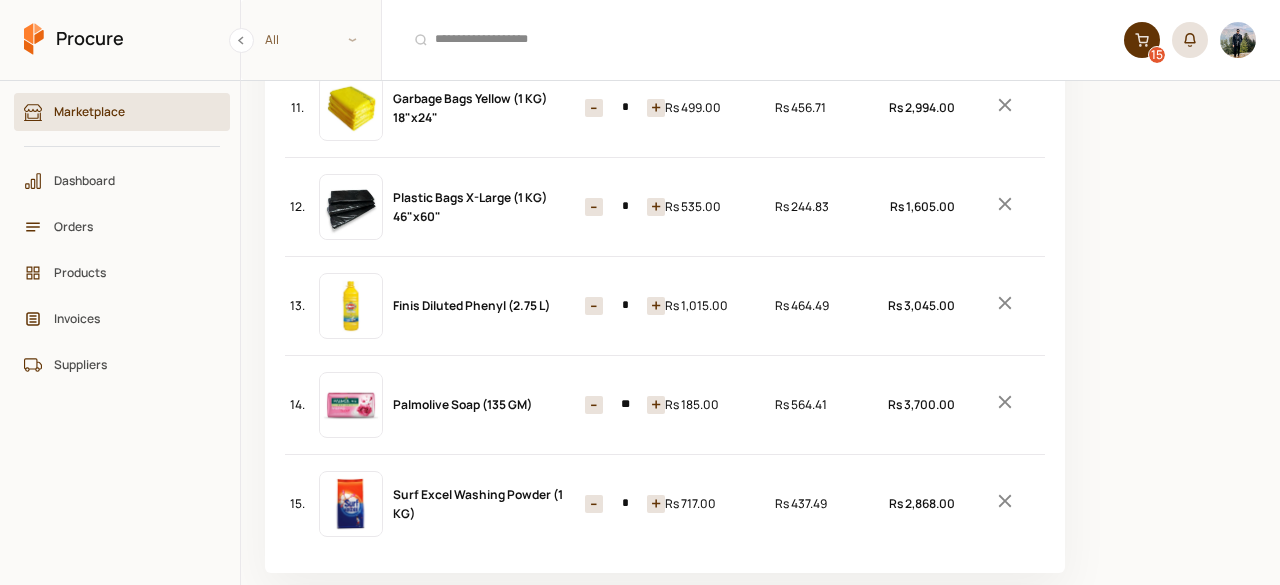 scroll, scrollTop: 1188, scrollLeft: 0, axis: vertical 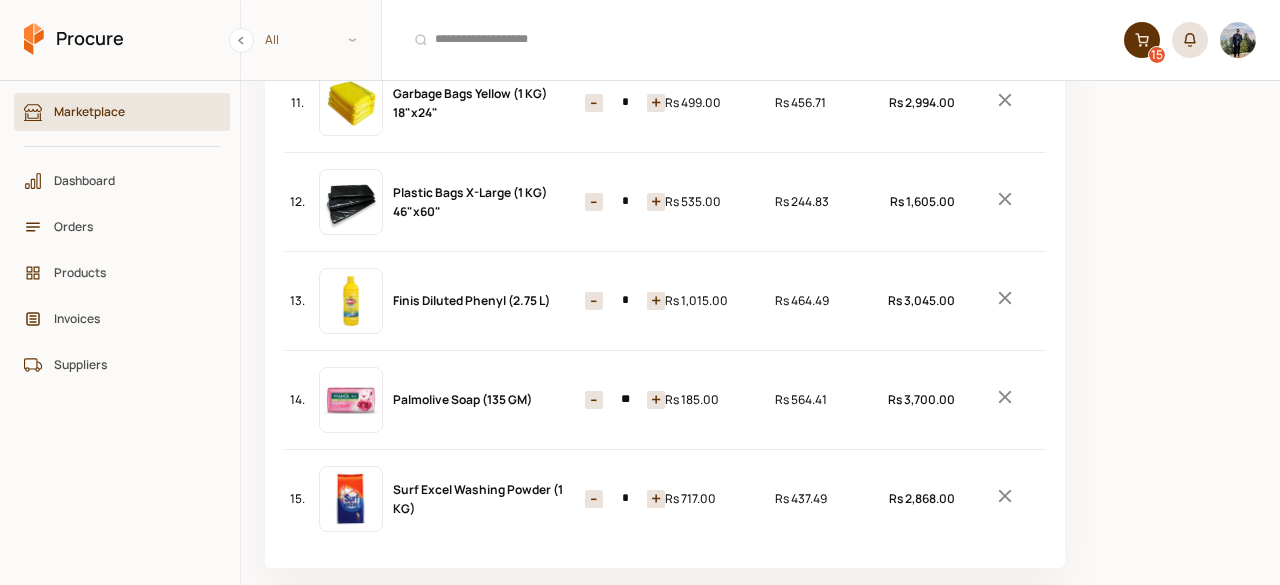 click on "+" at bounding box center [656, 400] 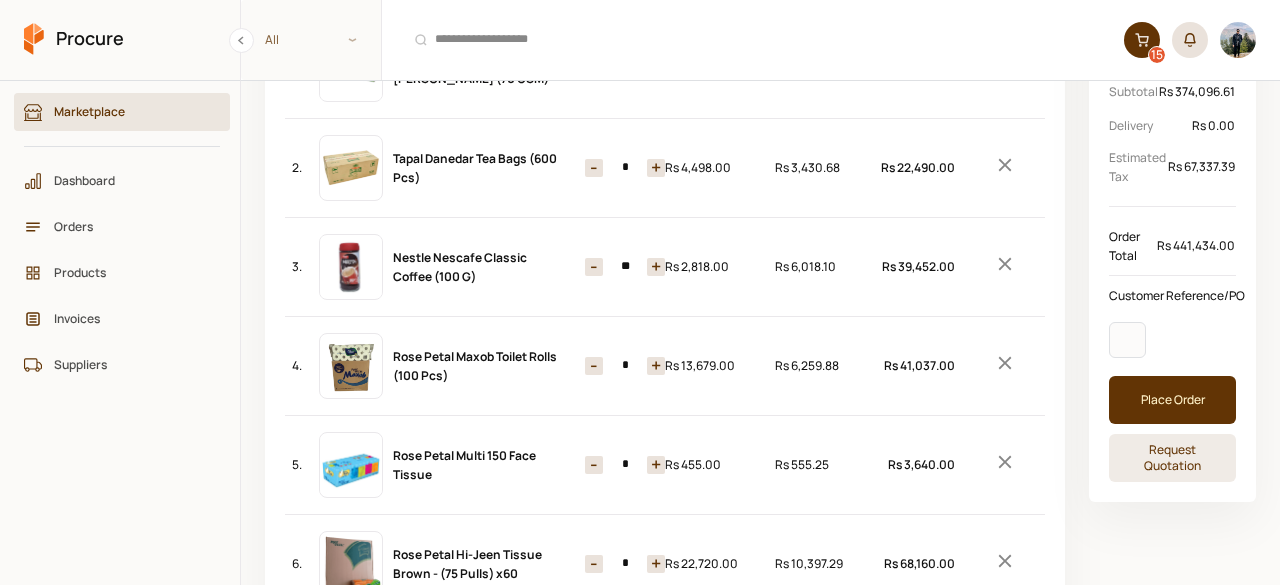 scroll, scrollTop: 231, scrollLeft: 0, axis: vertical 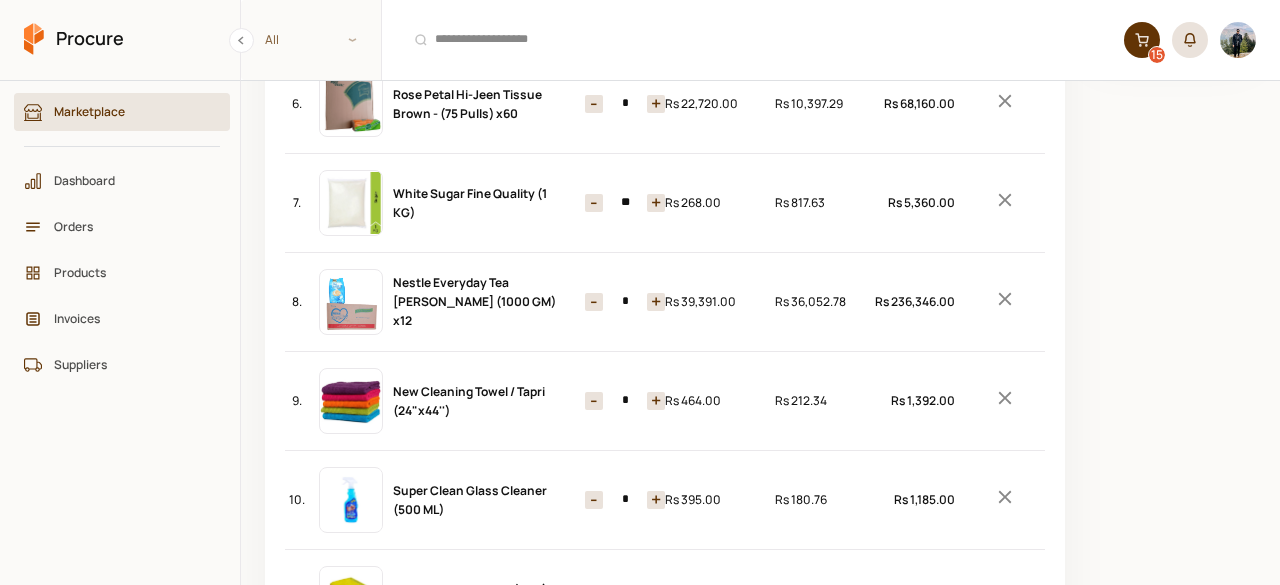 click on "-" at bounding box center [594, 302] 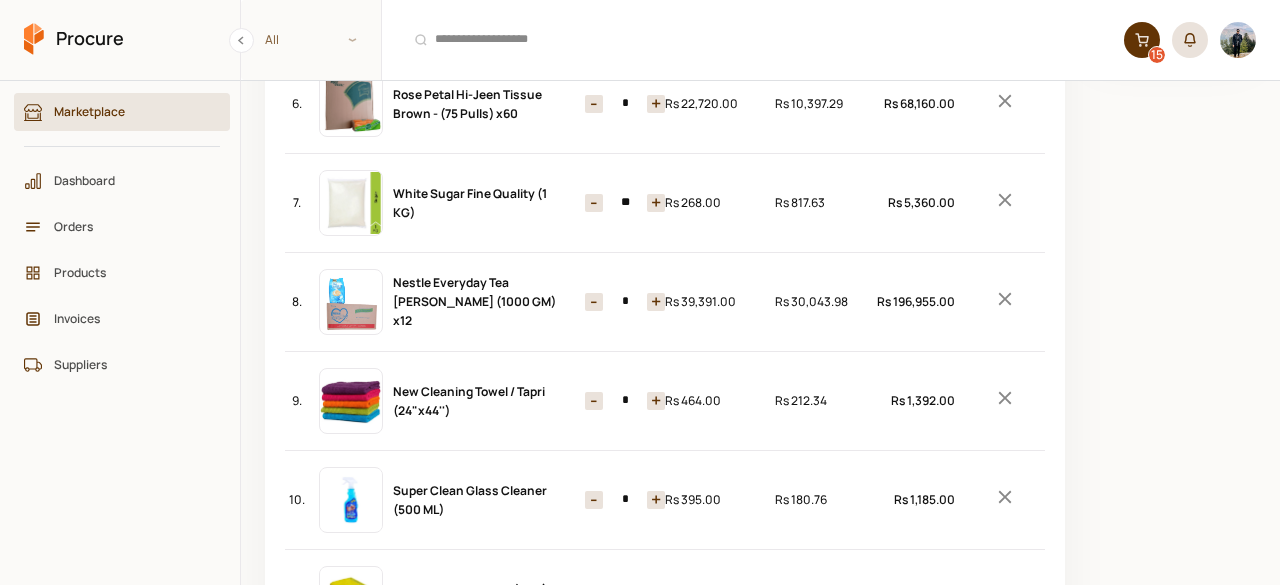 click on "-" at bounding box center (594, 302) 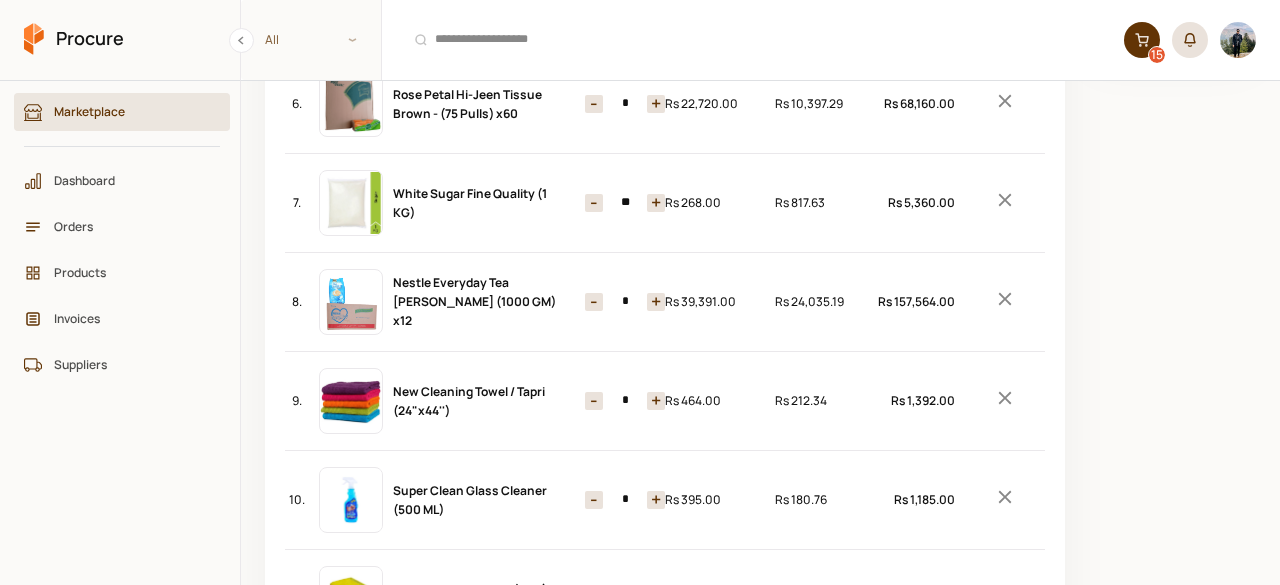 click on "-" at bounding box center [594, 302] 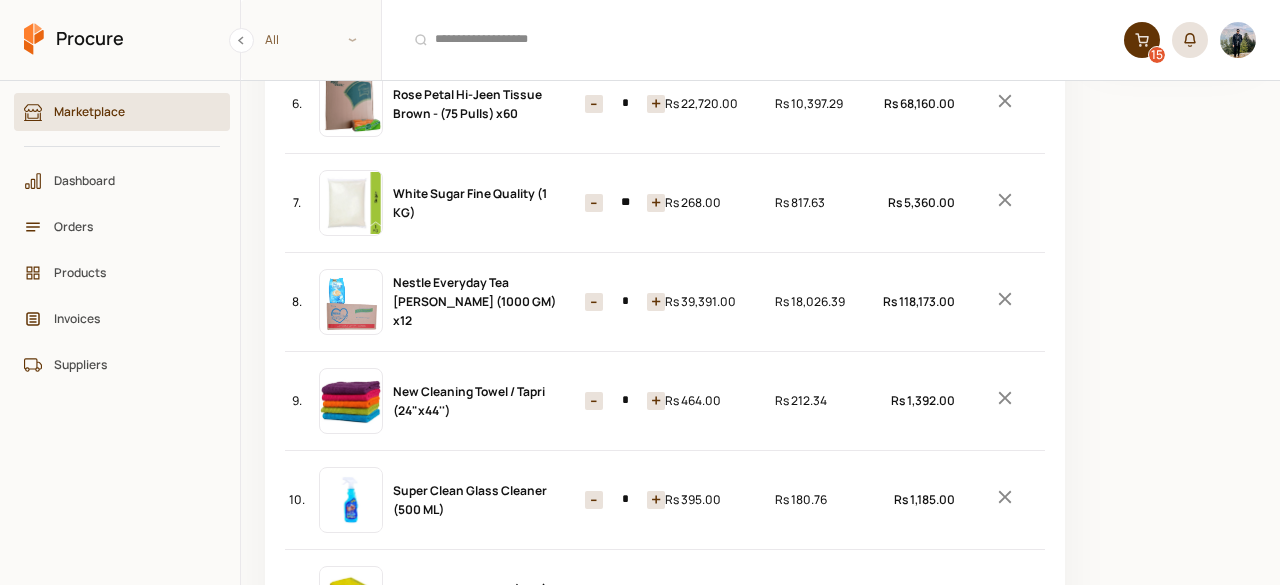 click on "-" at bounding box center [594, 302] 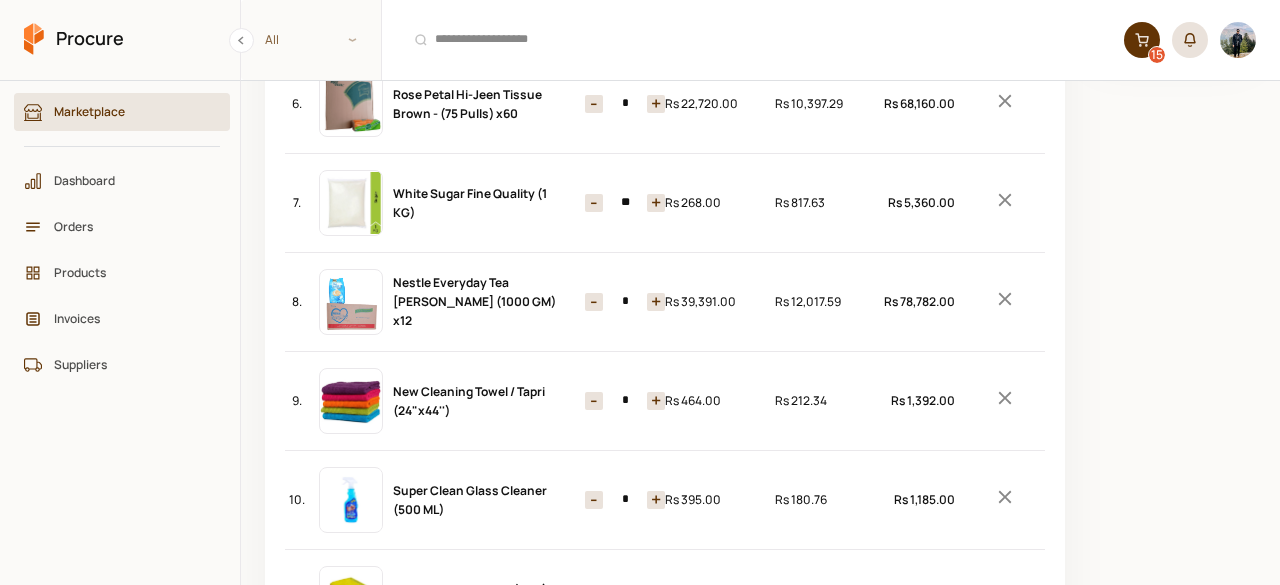 click on "-" at bounding box center [594, 302] 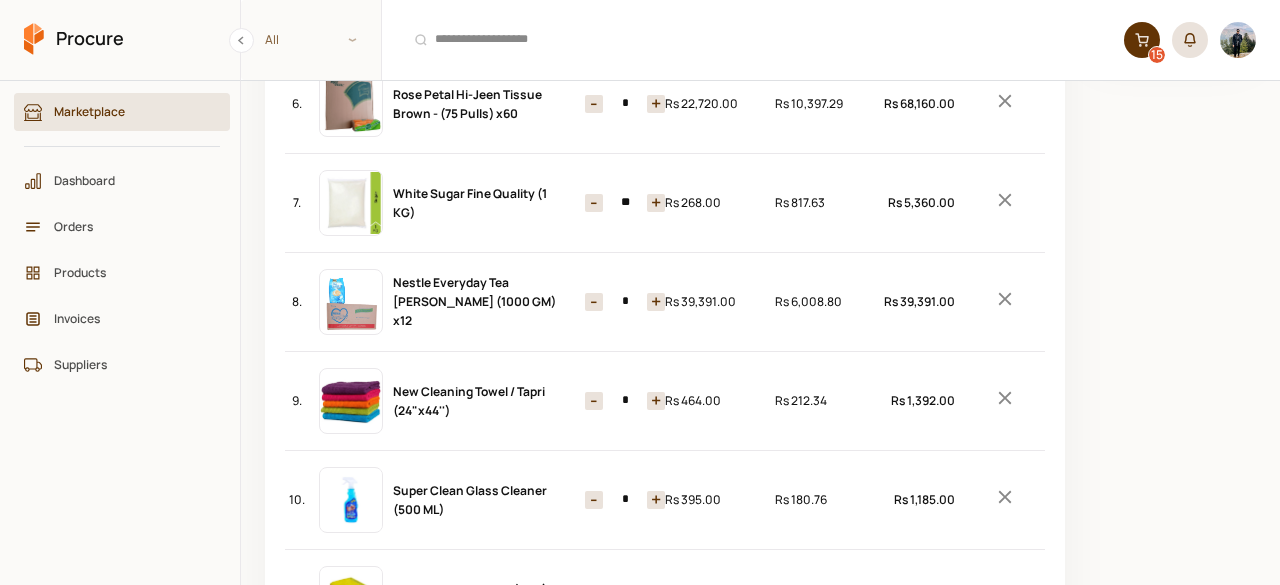 click on "-" at bounding box center [594, 302] 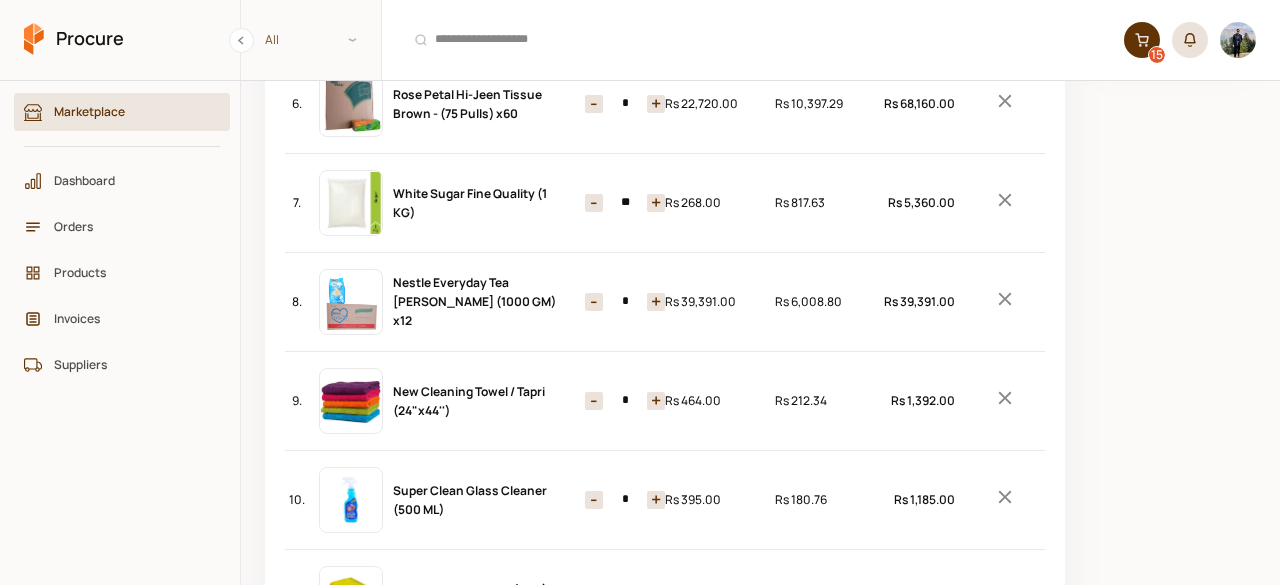 scroll, scrollTop: 0, scrollLeft: 13, axis: horizontal 